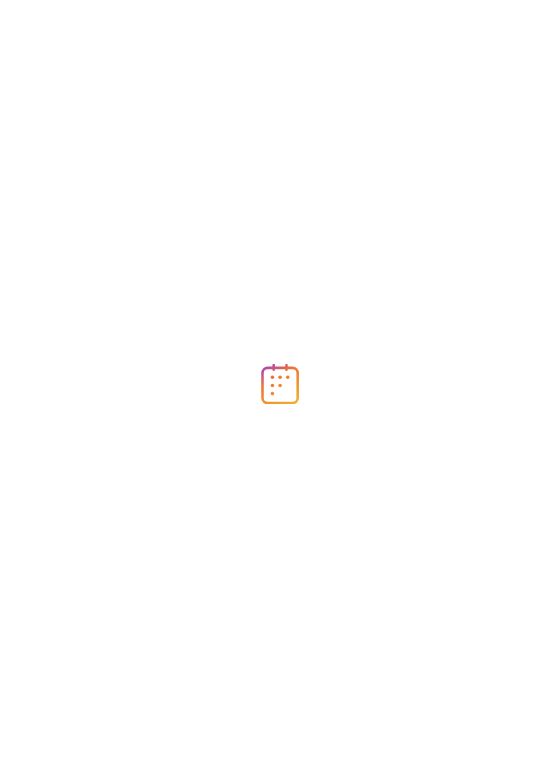 scroll, scrollTop: 0, scrollLeft: 0, axis: both 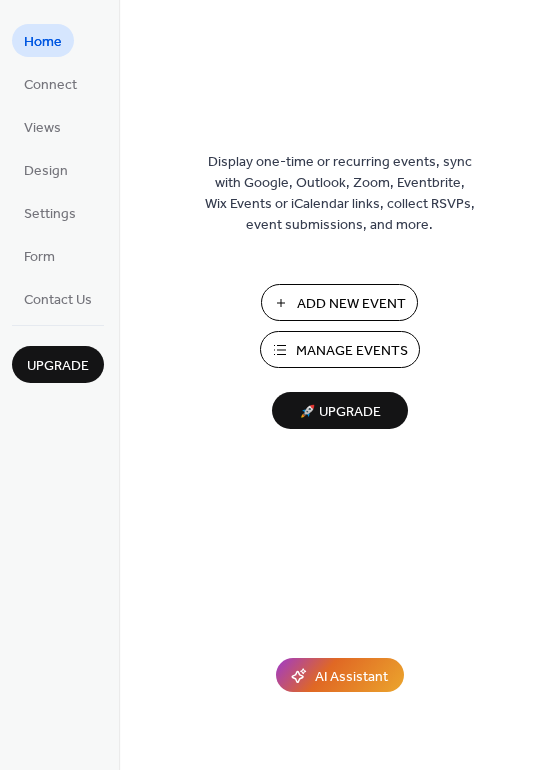 click on "Add New Event" at bounding box center [351, 304] 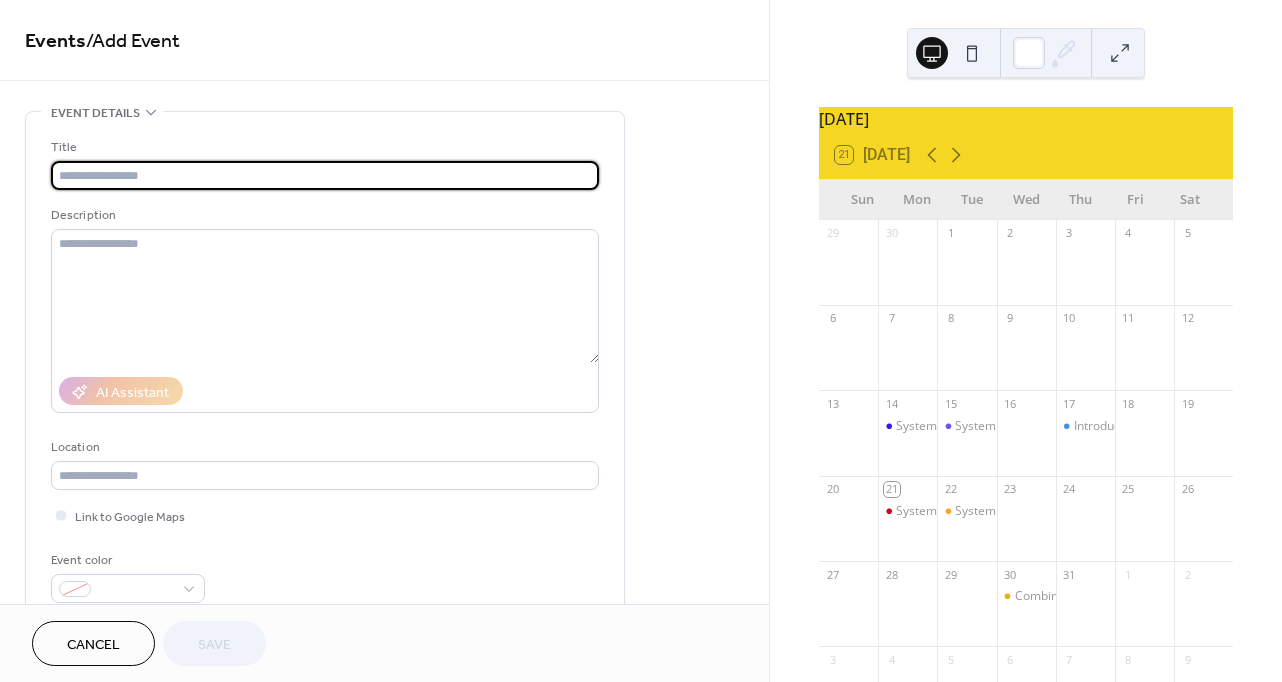scroll, scrollTop: 0, scrollLeft: 0, axis: both 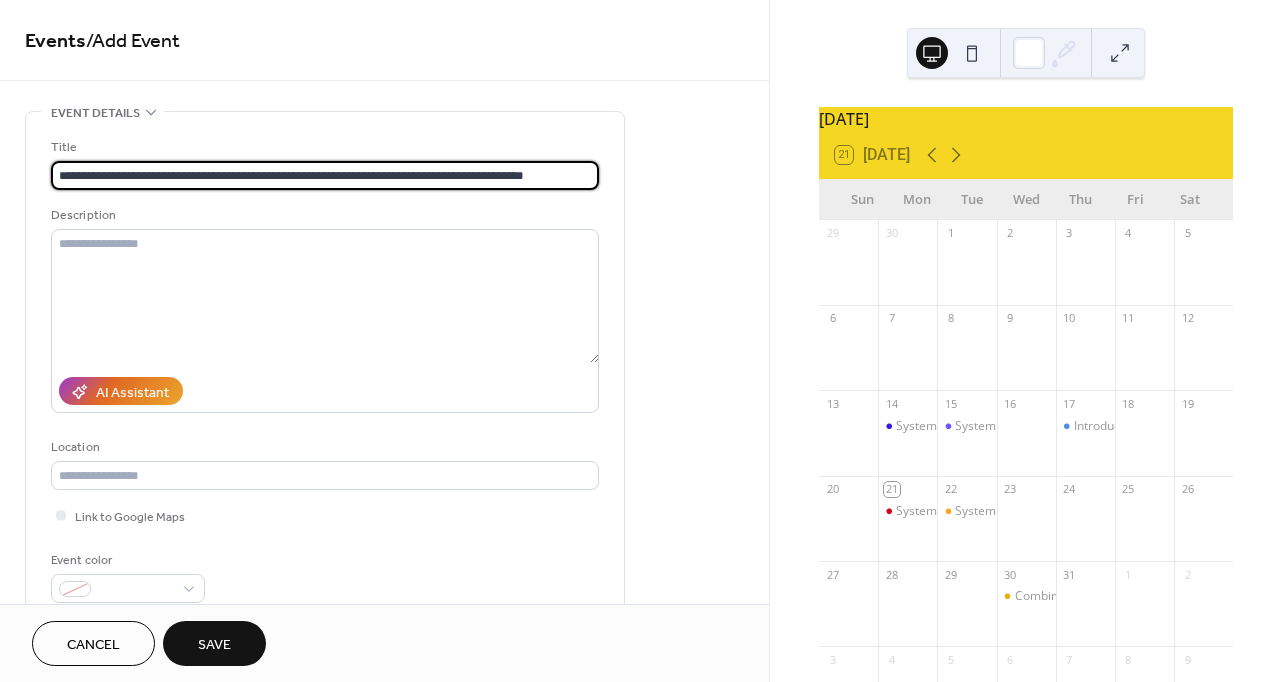 type on "**********" 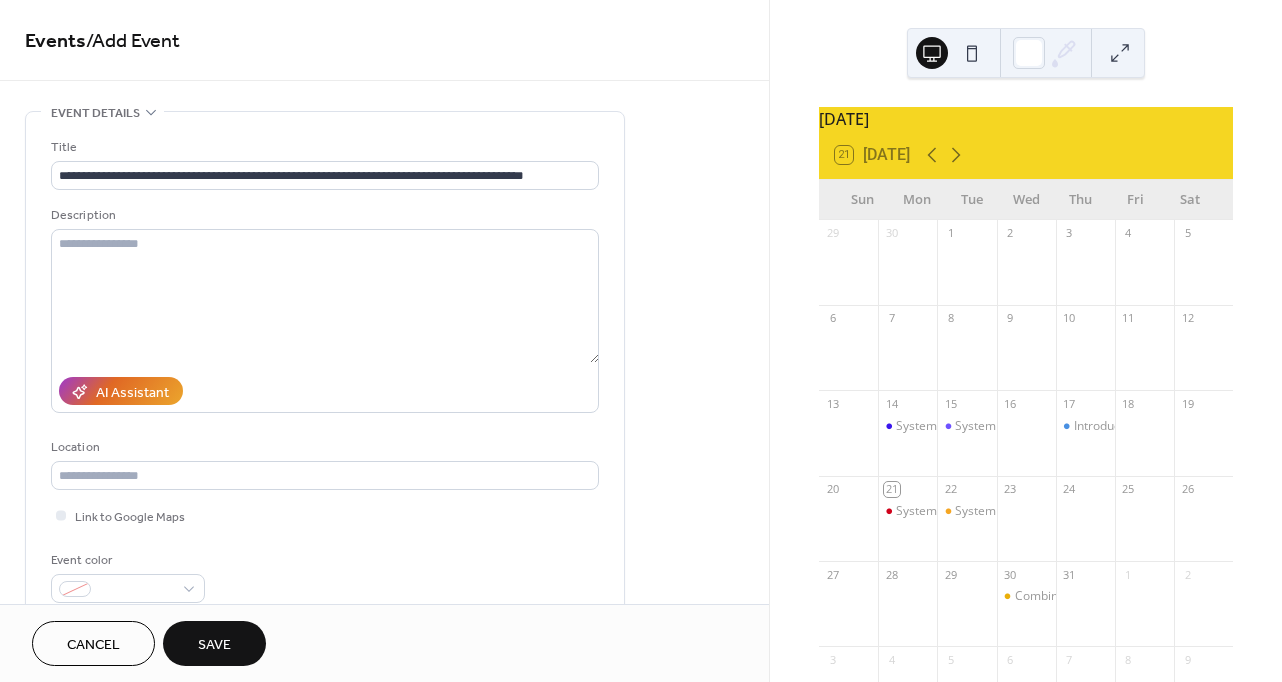 click on "Description" at bounding box center [325, 309] 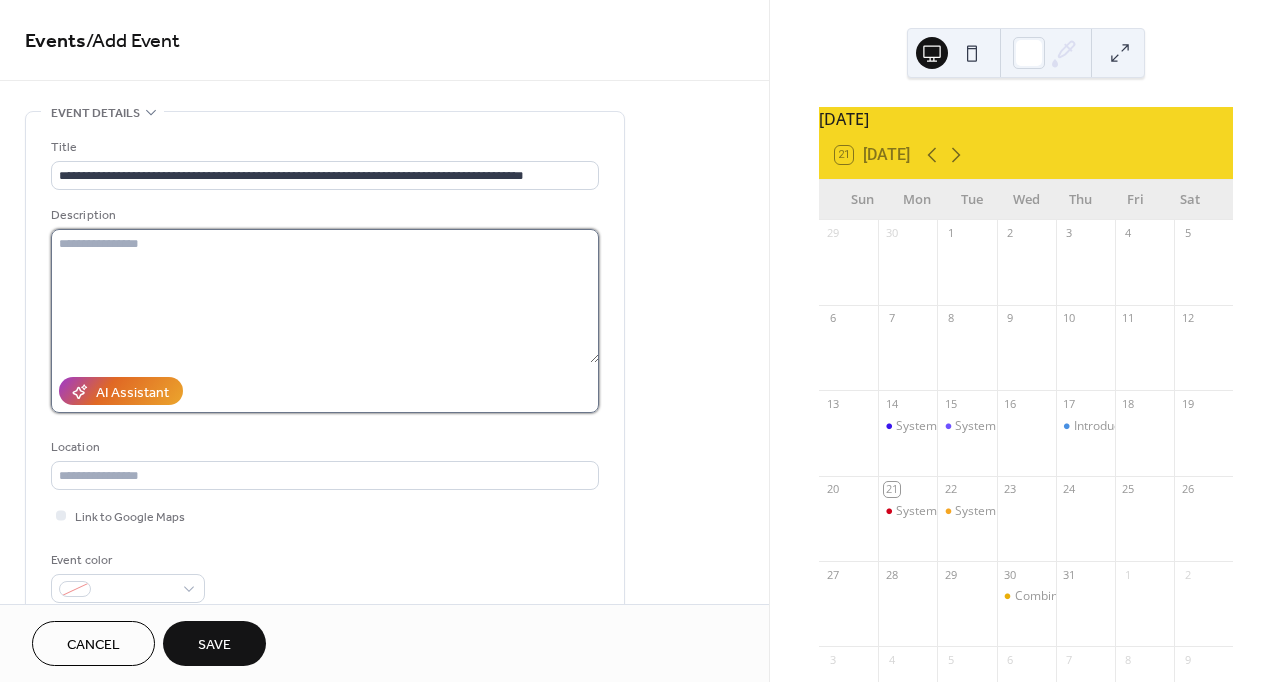 click at bounding box center [325, 296] 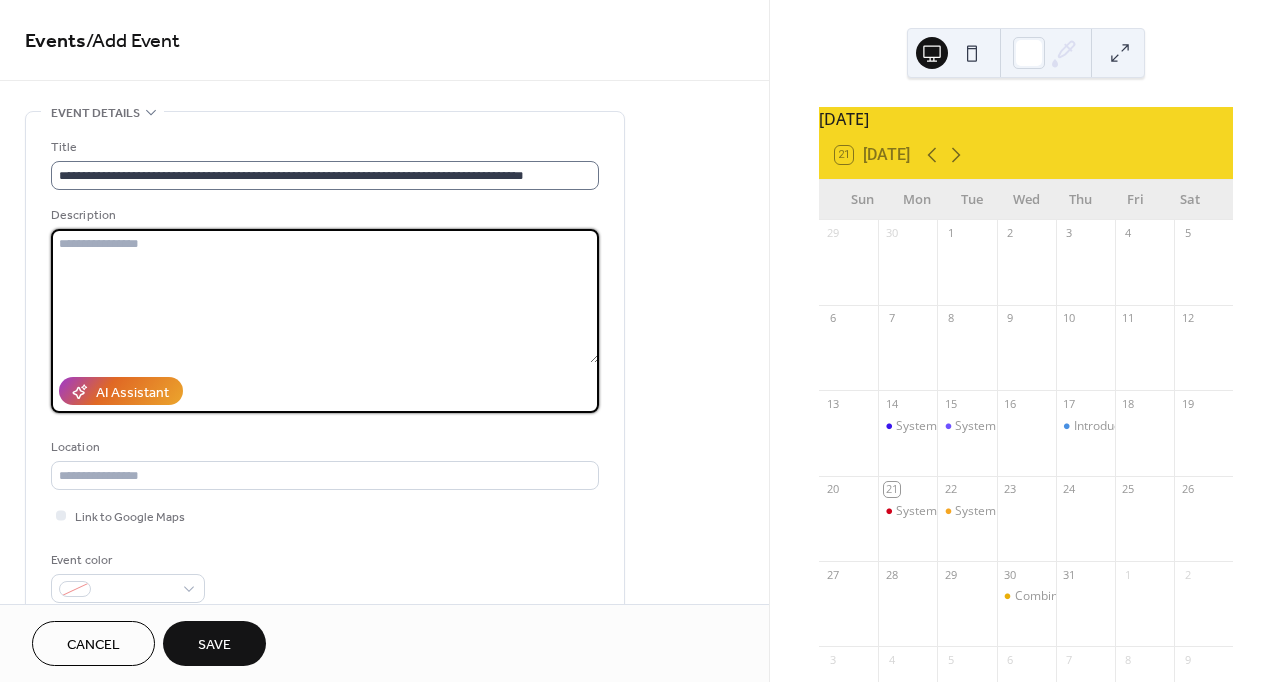 paste on "**********" 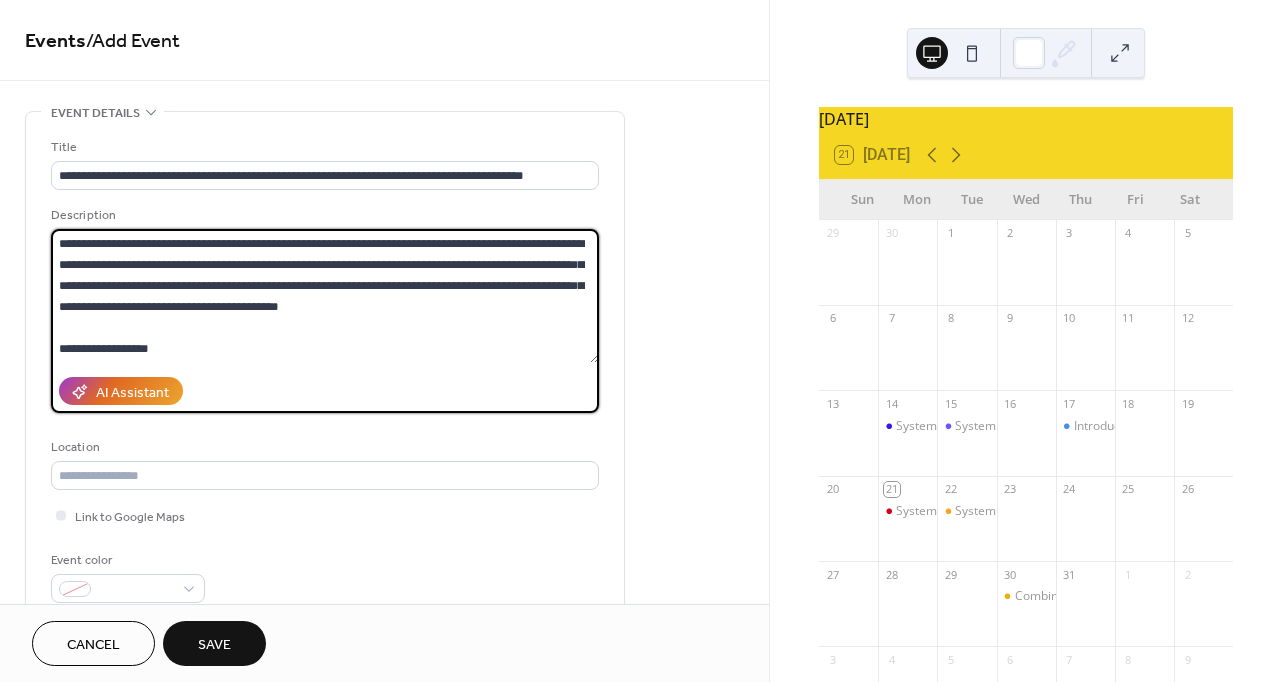 scroll, scrollTop: 0, scrollLeft: 0, axis: both 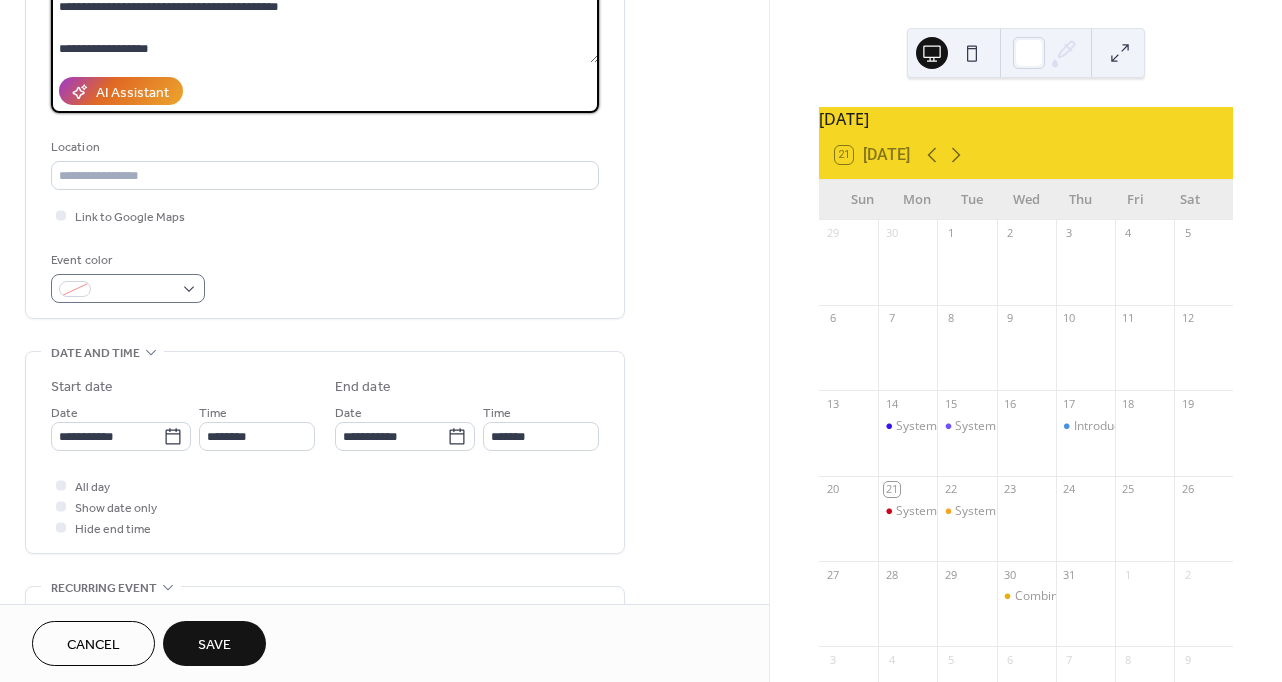 type on "**********" 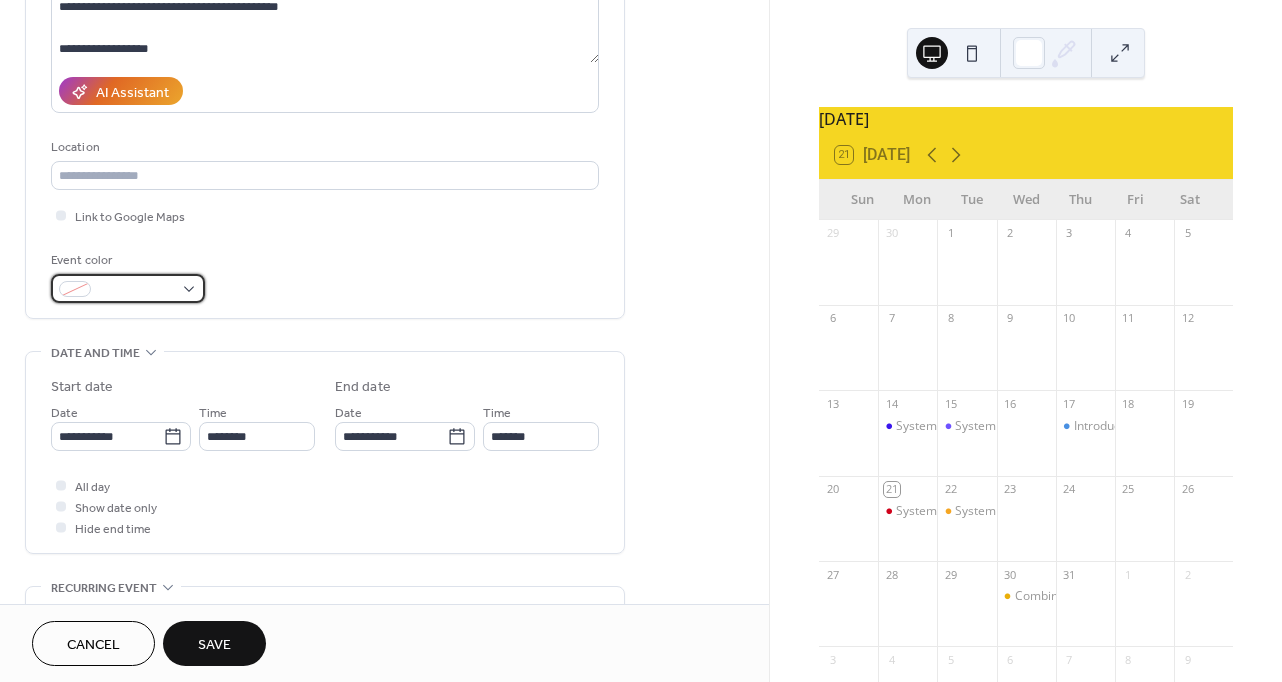 click at bounding box center [136, 290] 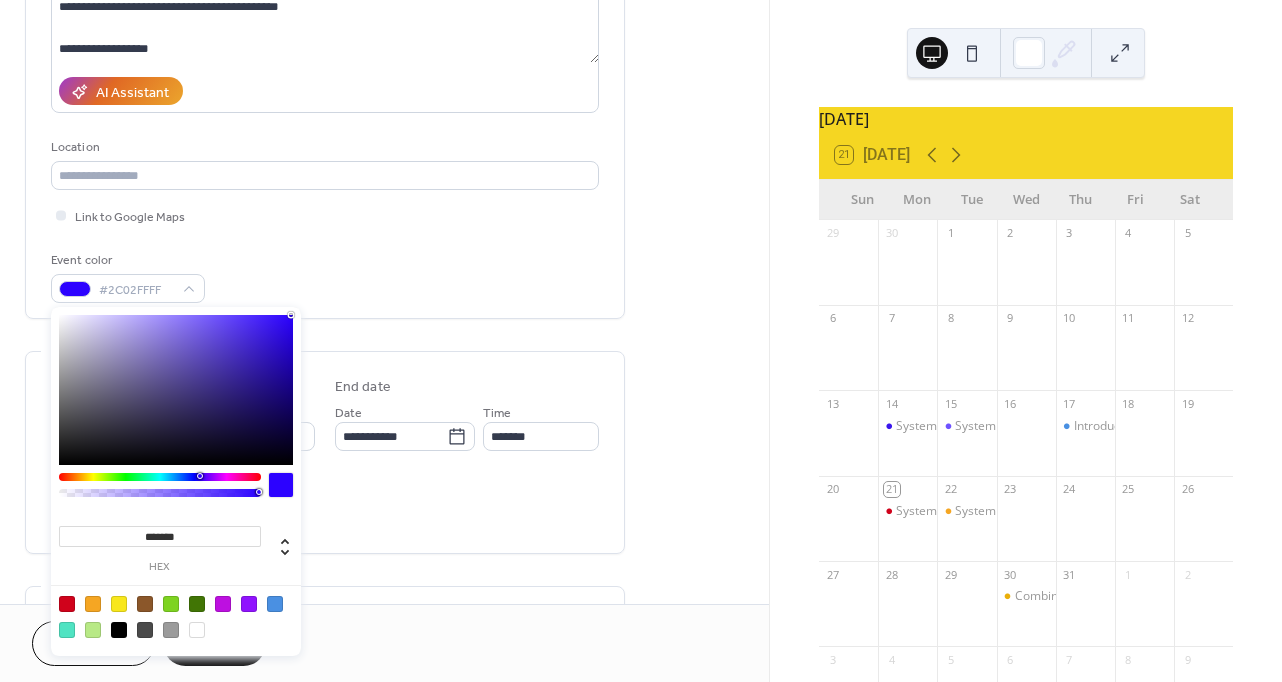 type on "*******" 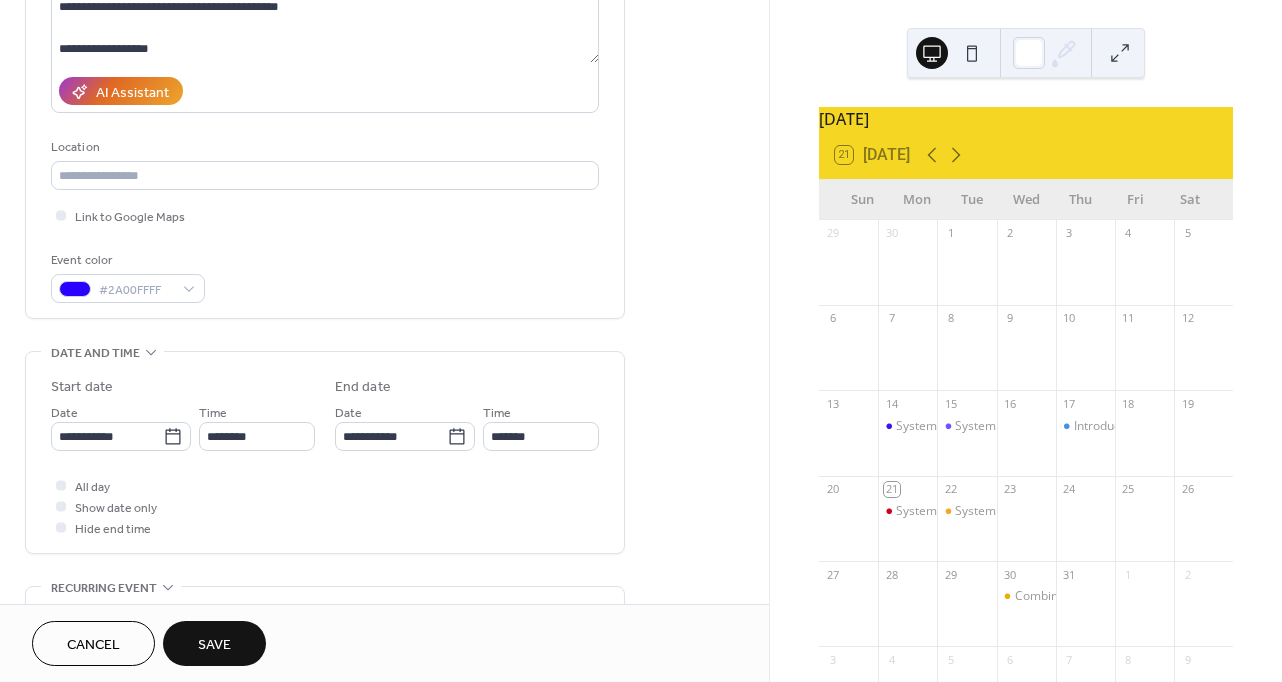 click on "**********" at bounding box center (384, 540) 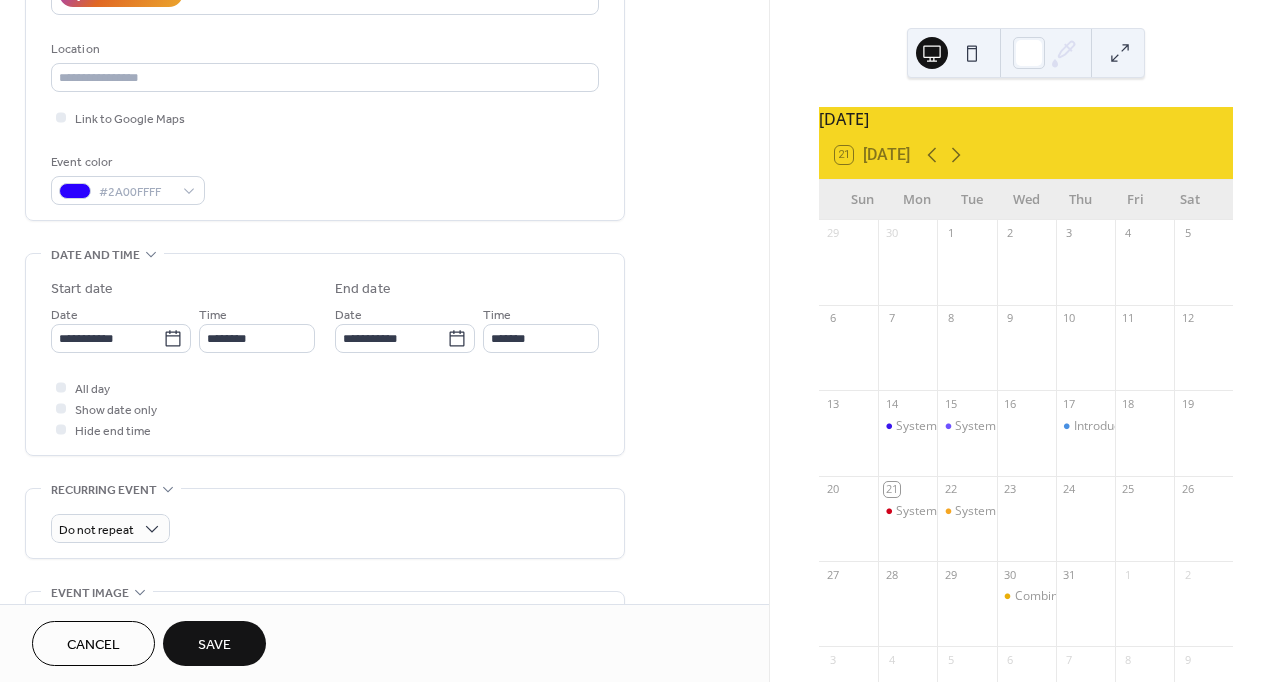 scroll, scrollTop: 400, scrollLeft: 0, axis: vertical 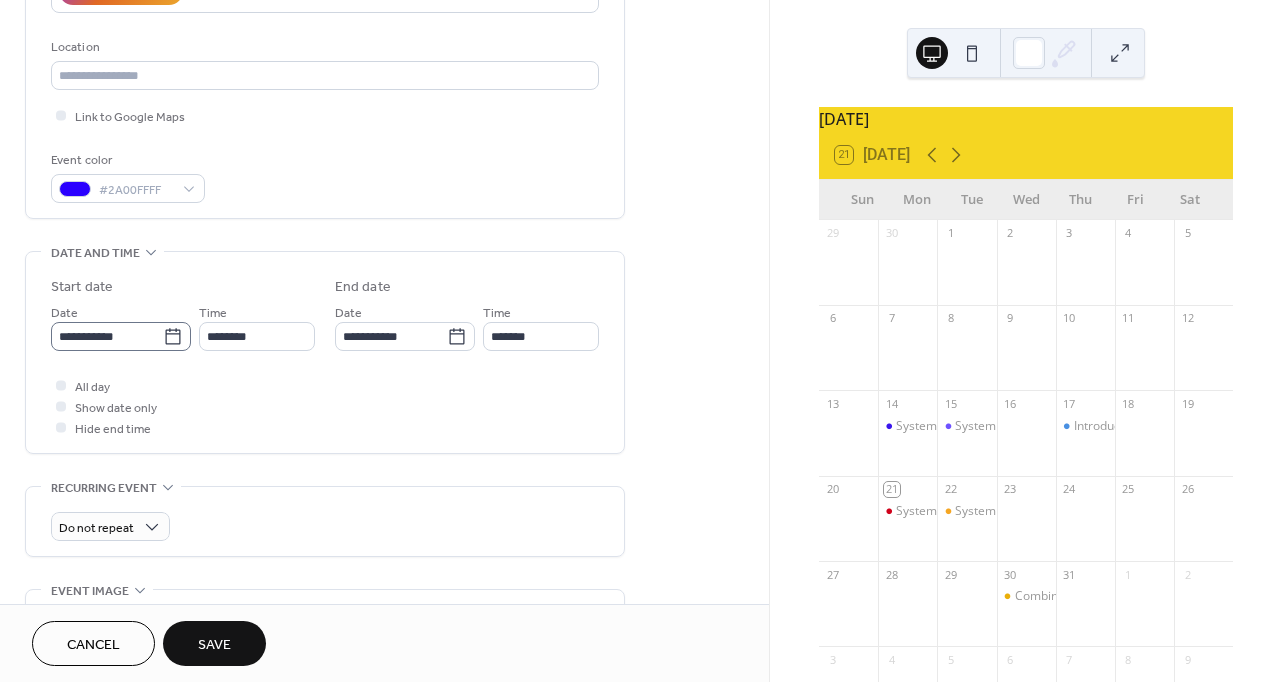 click 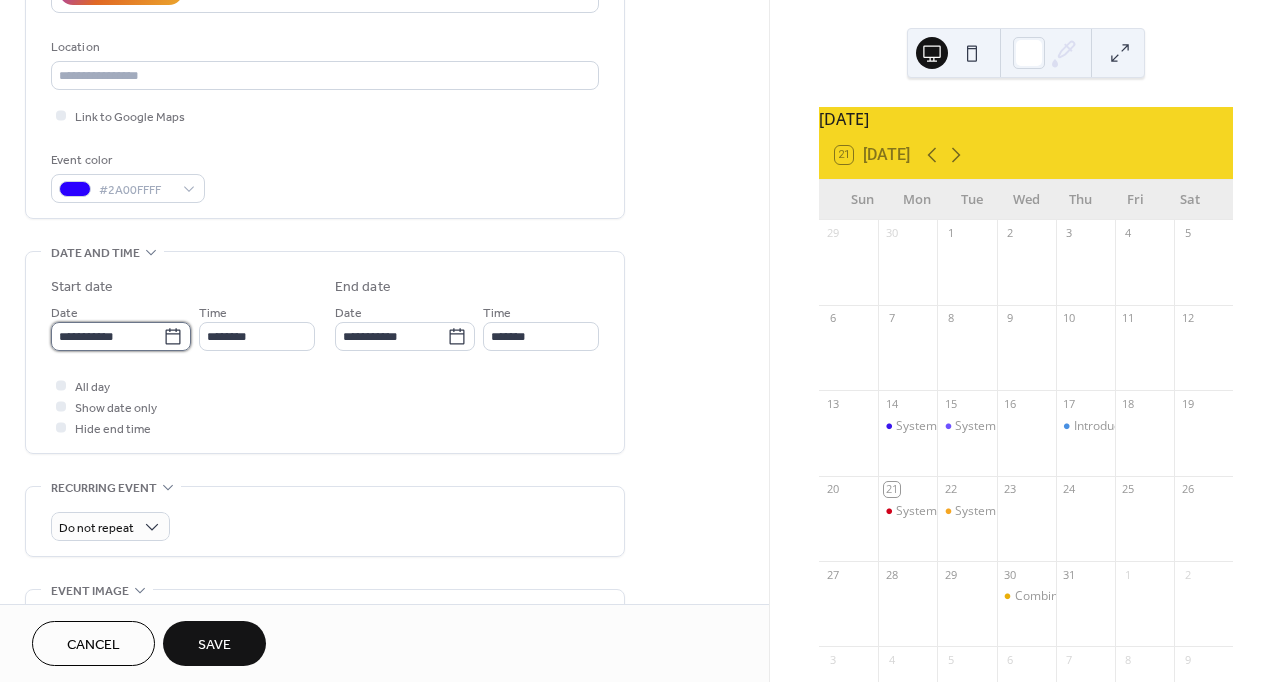click on "**********" at bounding box center [107, 336] 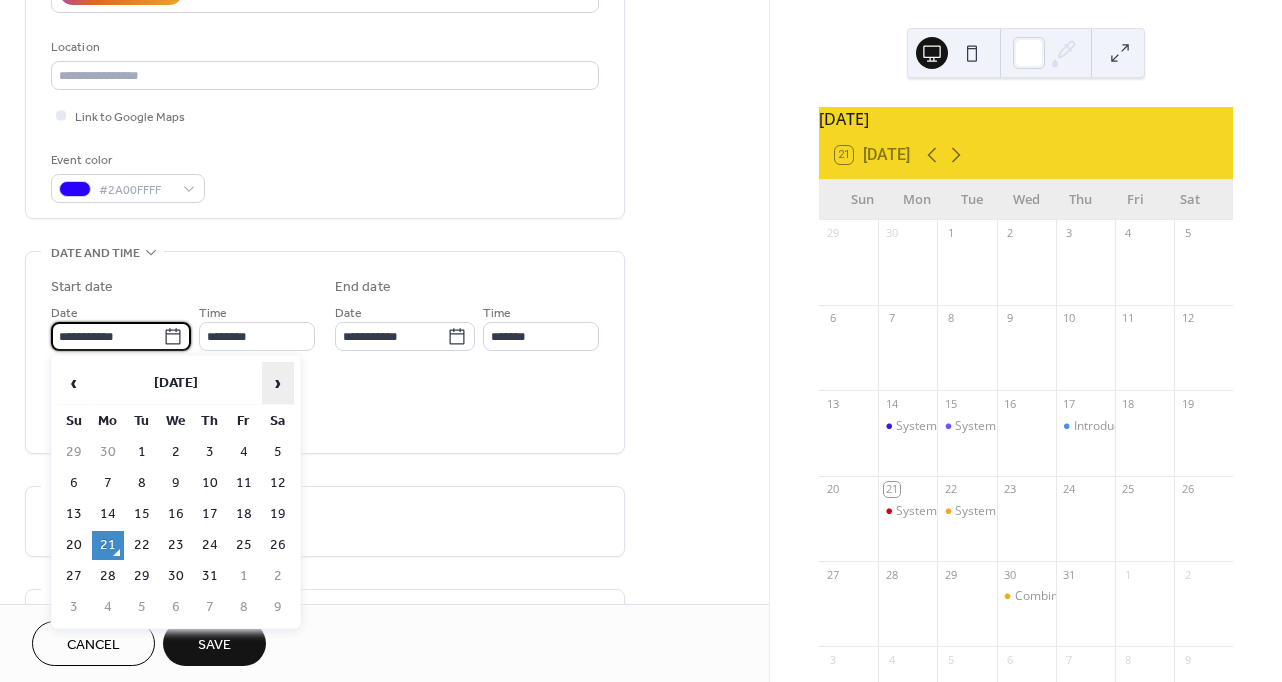 click on "›" at bounding box center [278, 383] 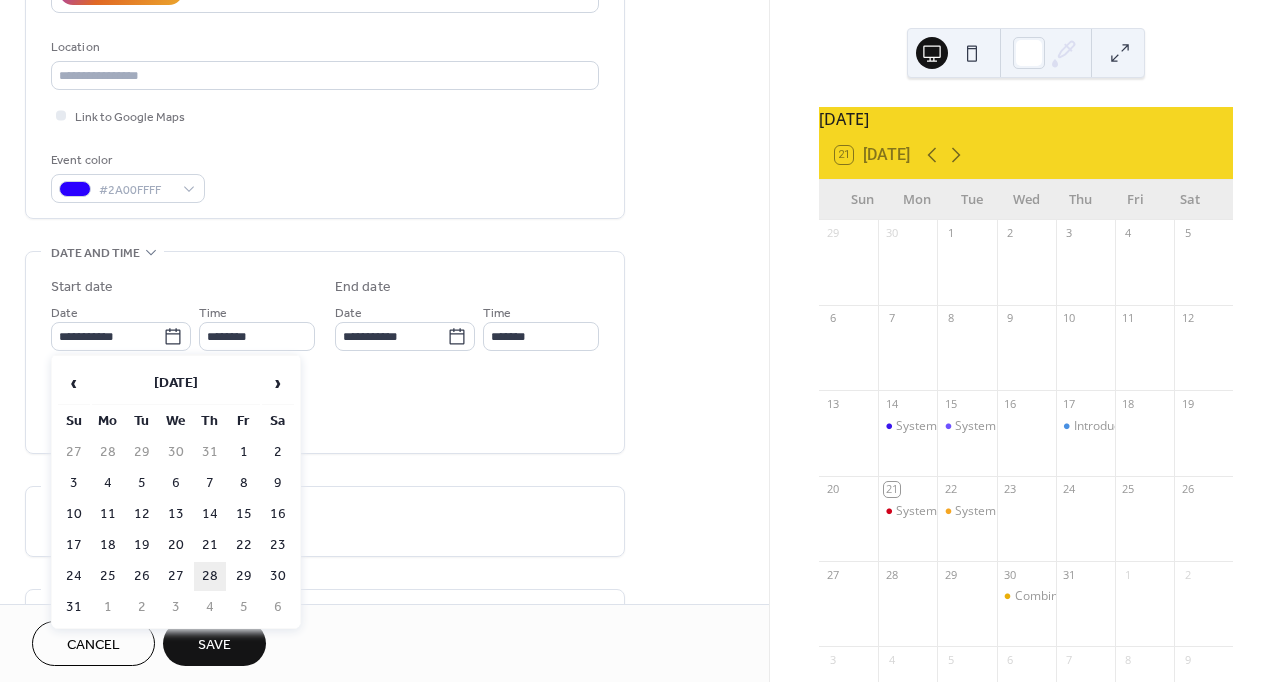 click on "28" at bounding box center (210, 576) 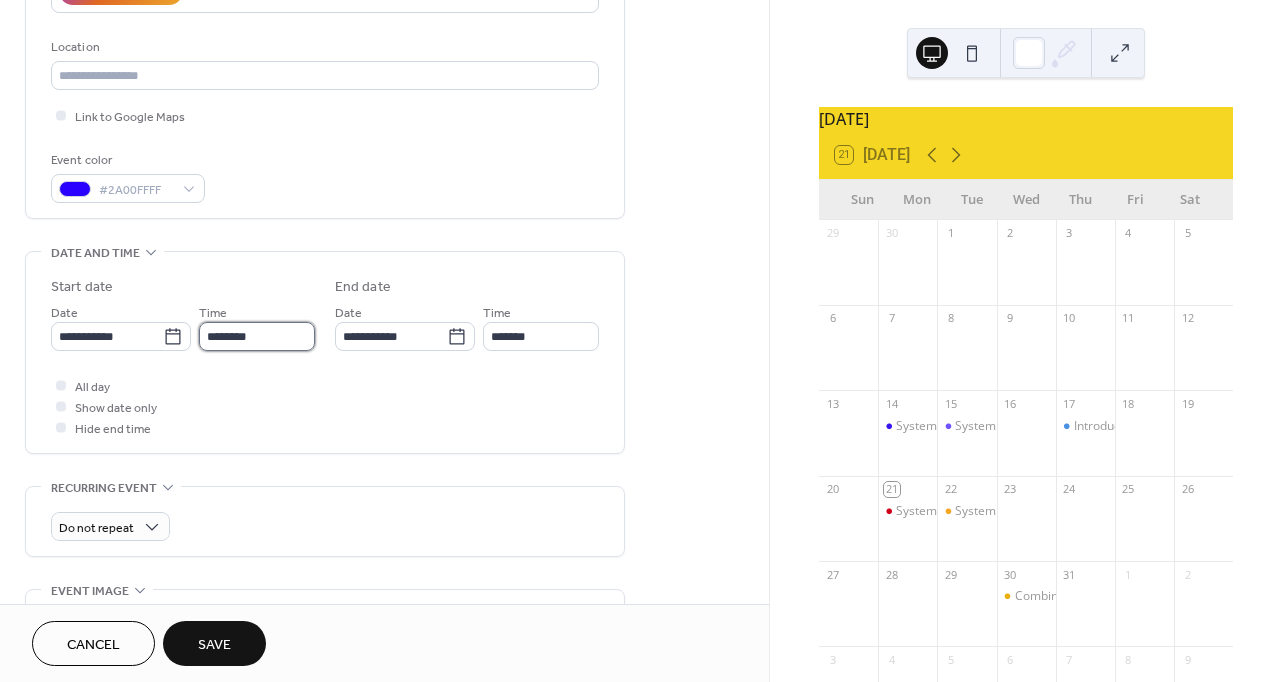 drag, startPoint x: 218, startPoint y: 342, endPoint x: 228, endPoint y: 343, distance: 10.049875 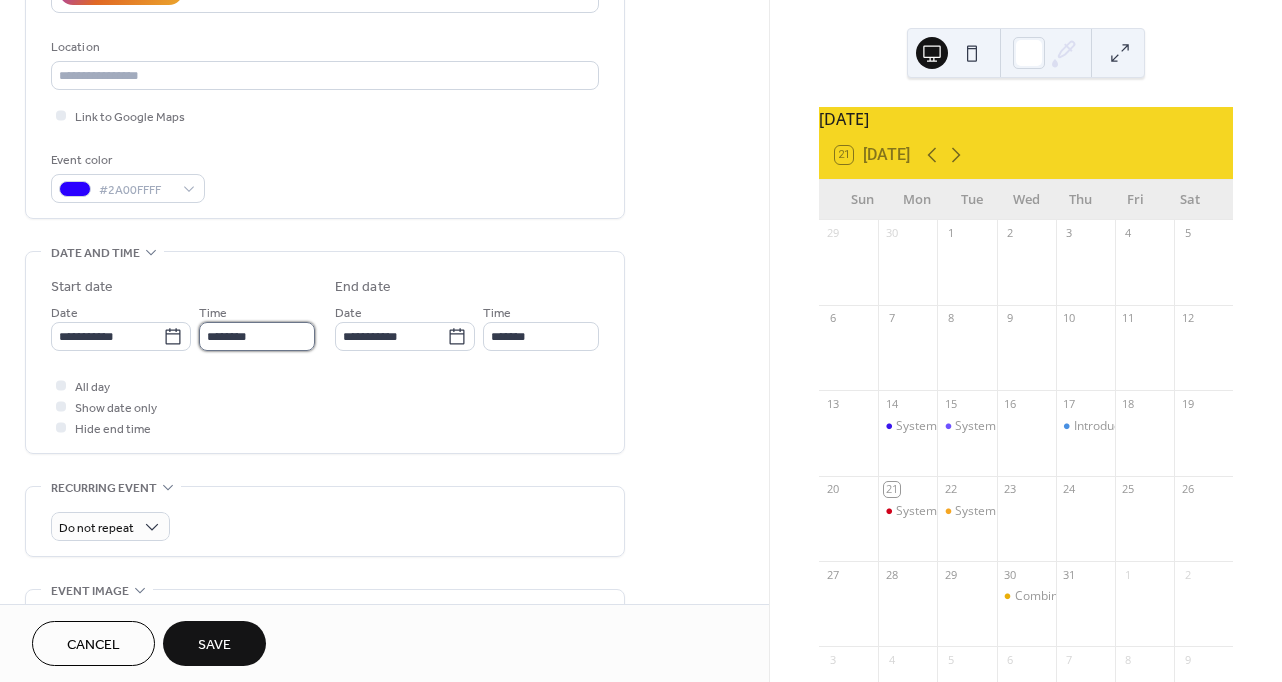 click on "********" at bounding box center [257, 336] 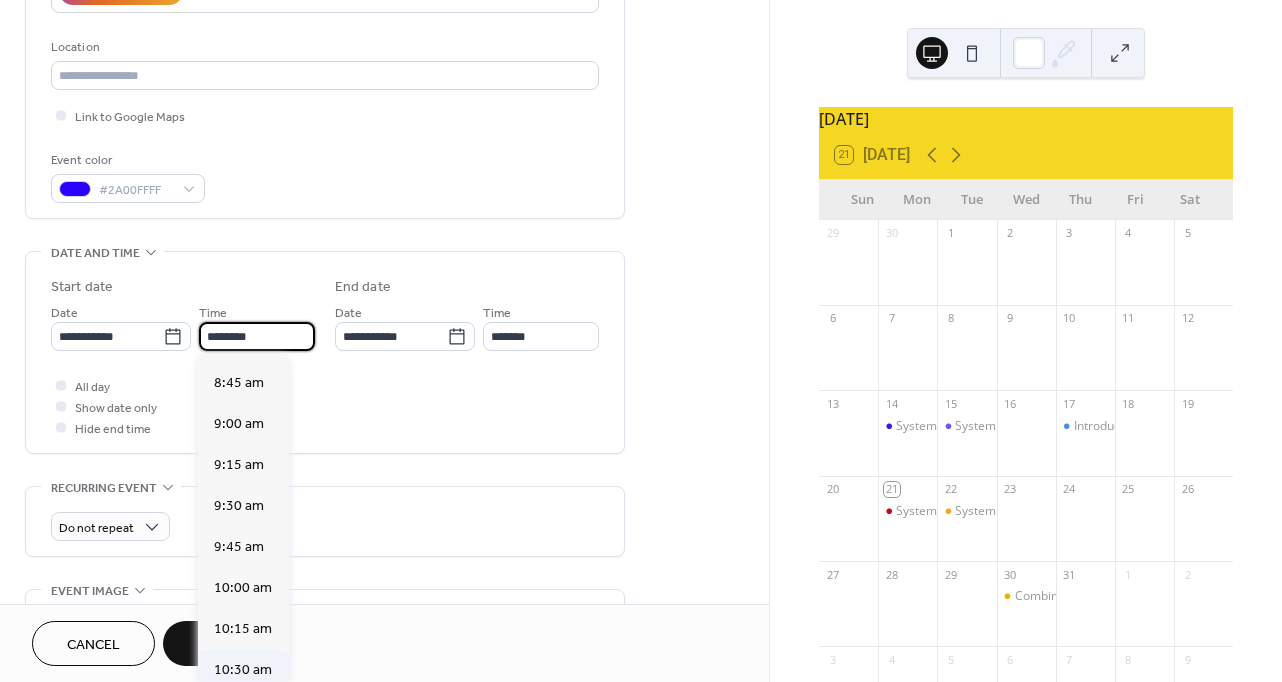 scroll, scrollTop: 1268, scrollLeft: 0, axis: vertical 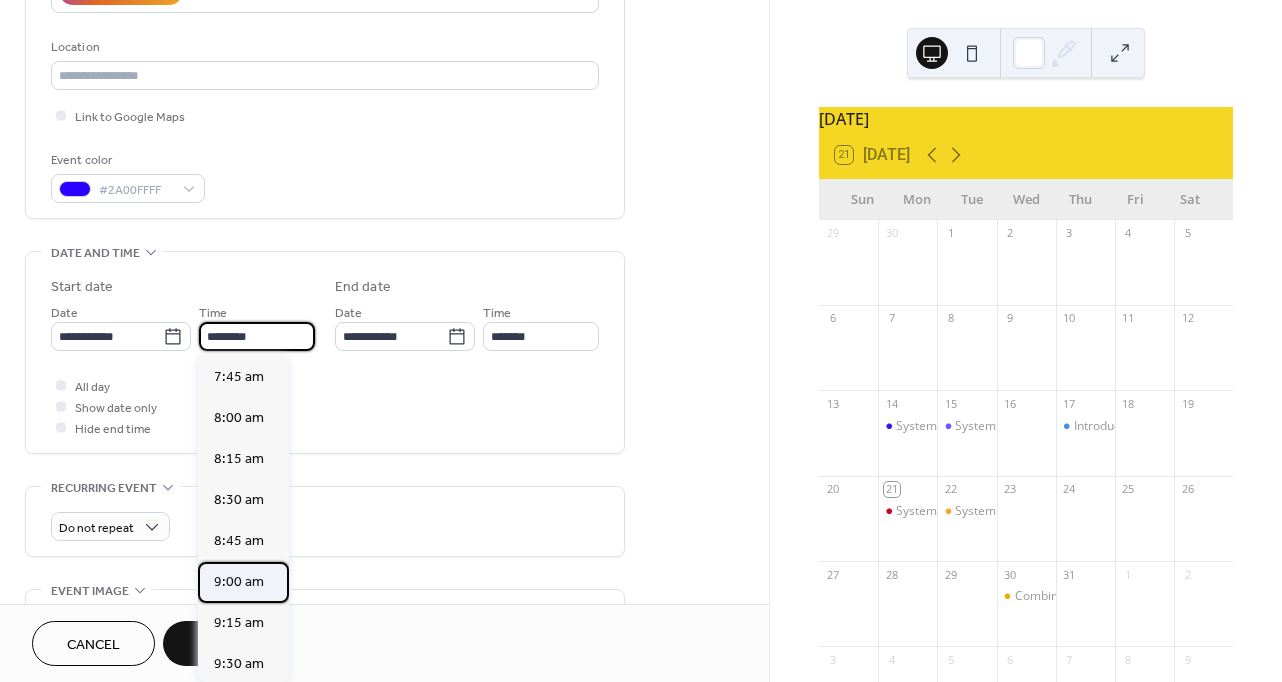 click on "9:00 am" at bounding box center [239, 582] 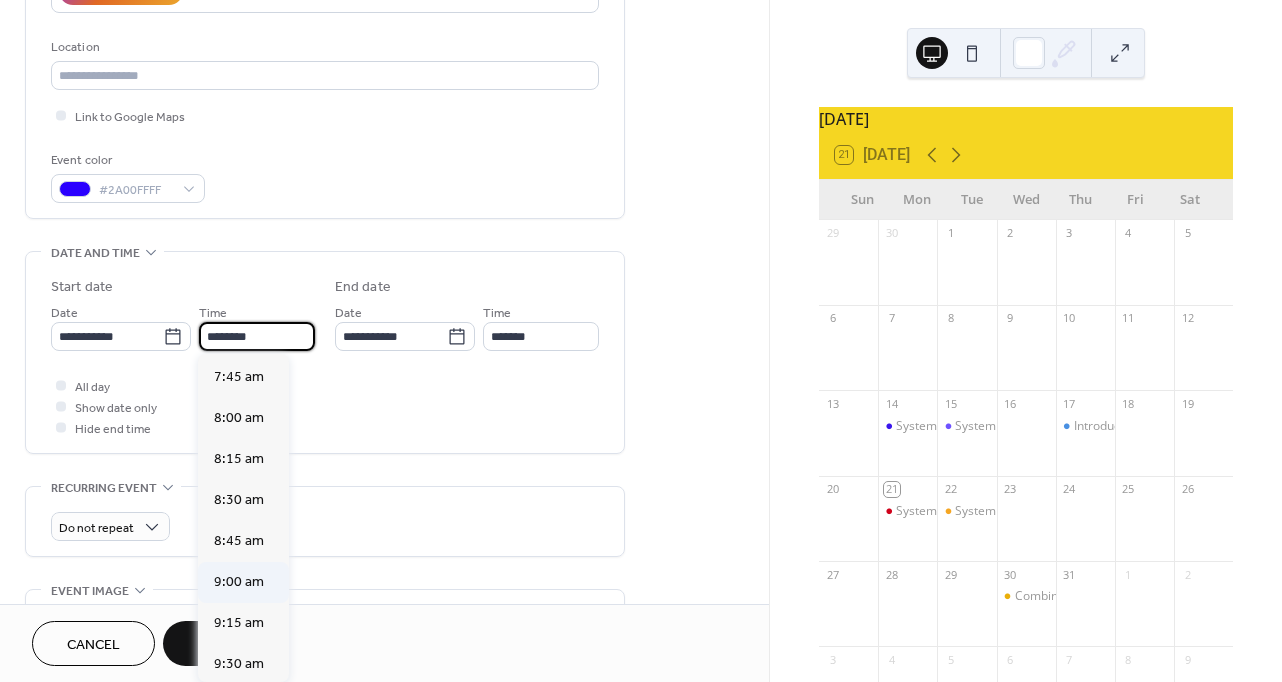 type on "*******" 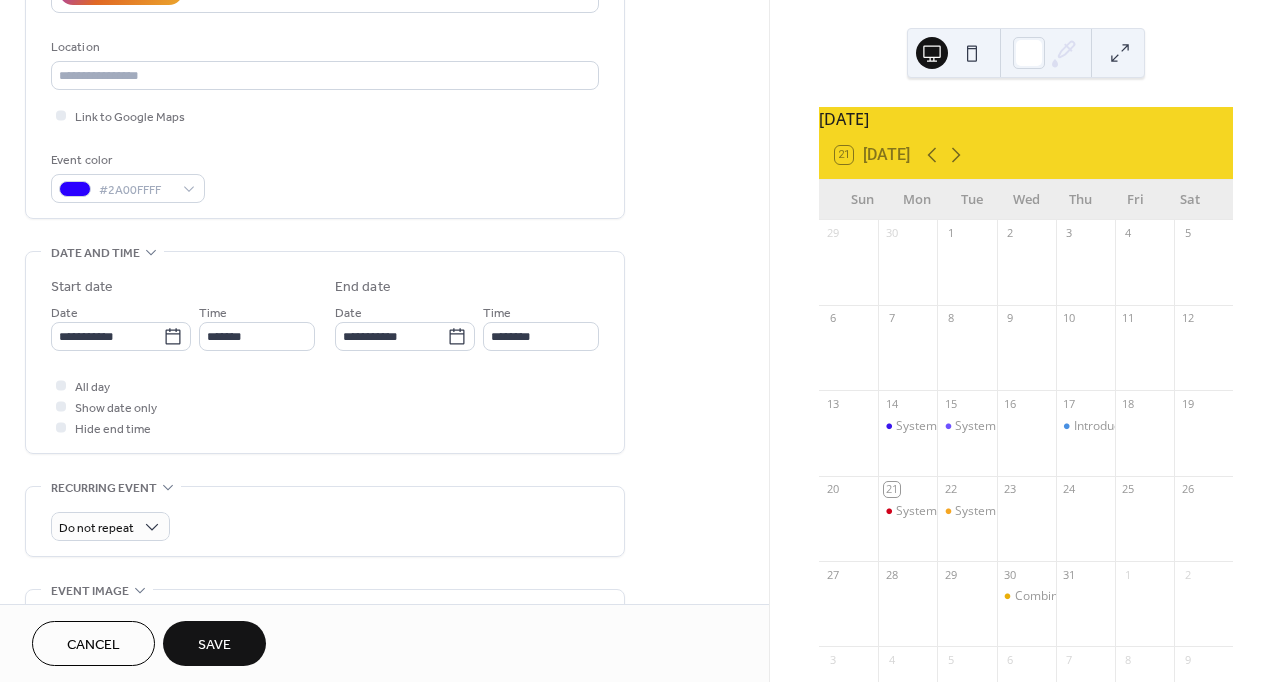click on "All day Show date only Hide end time" at bounding box center [325, 406] 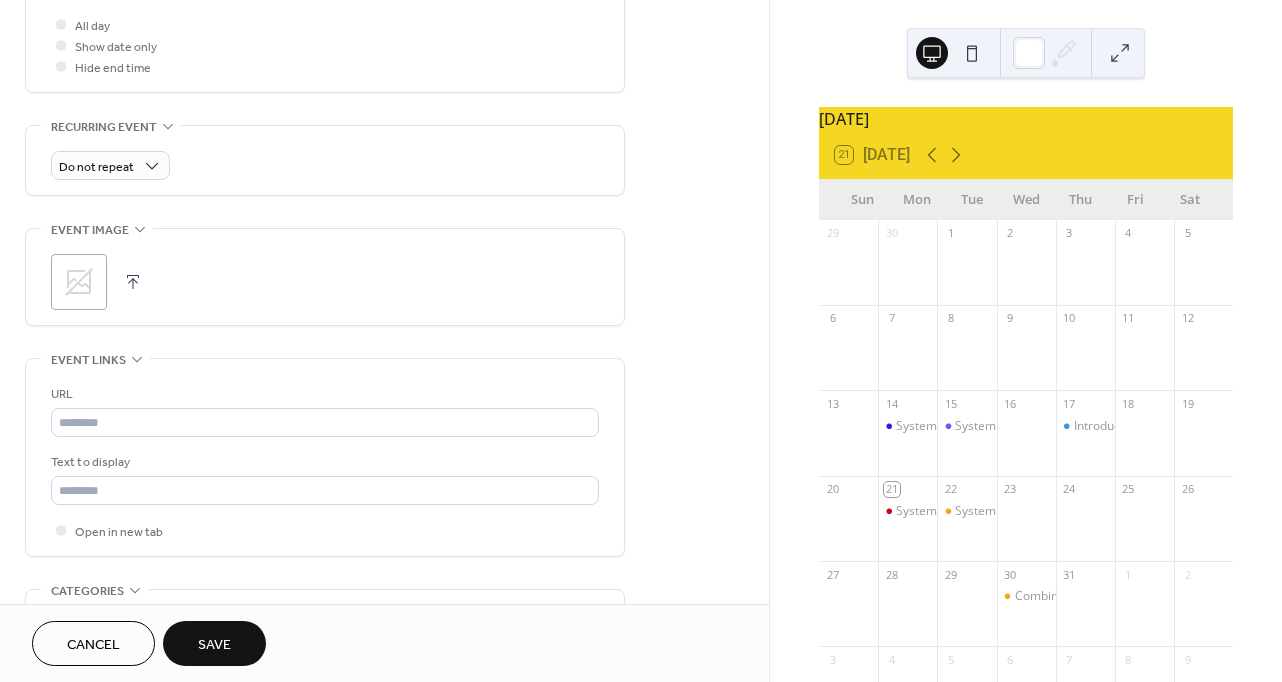 scroll, scrollTop: 800, scrollLeft: 0, axis: vertical 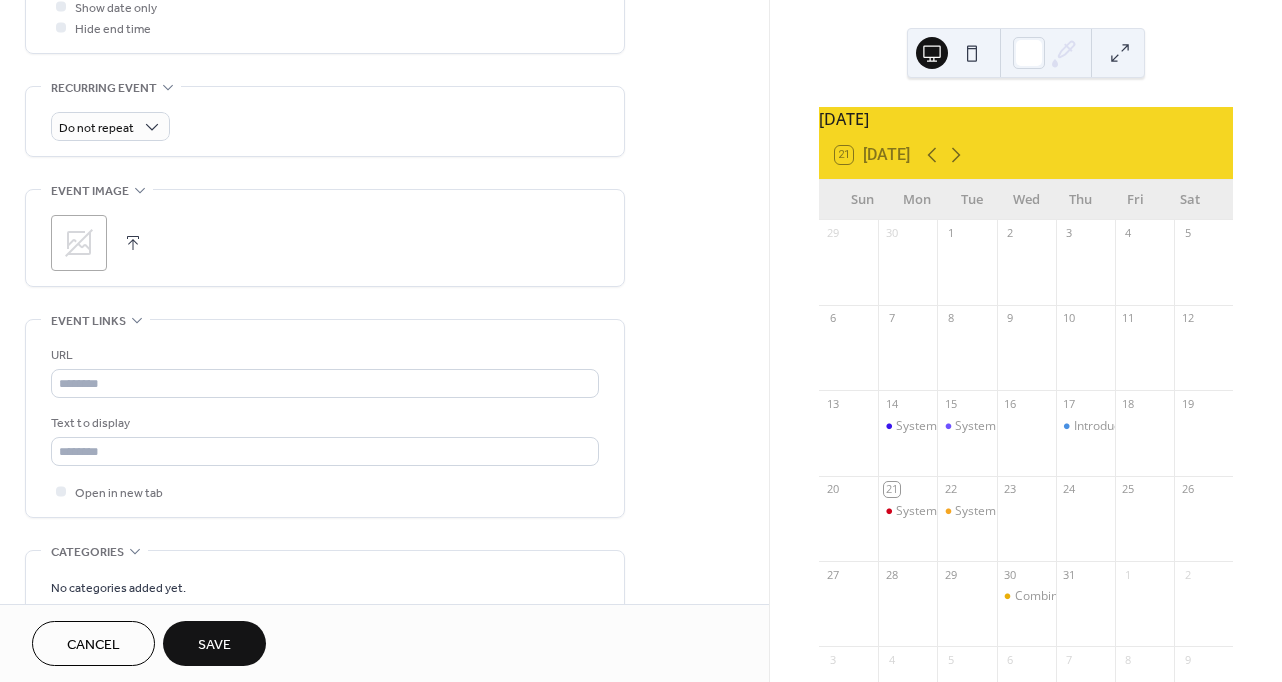 click on ";" at bounding box center [79, 243] 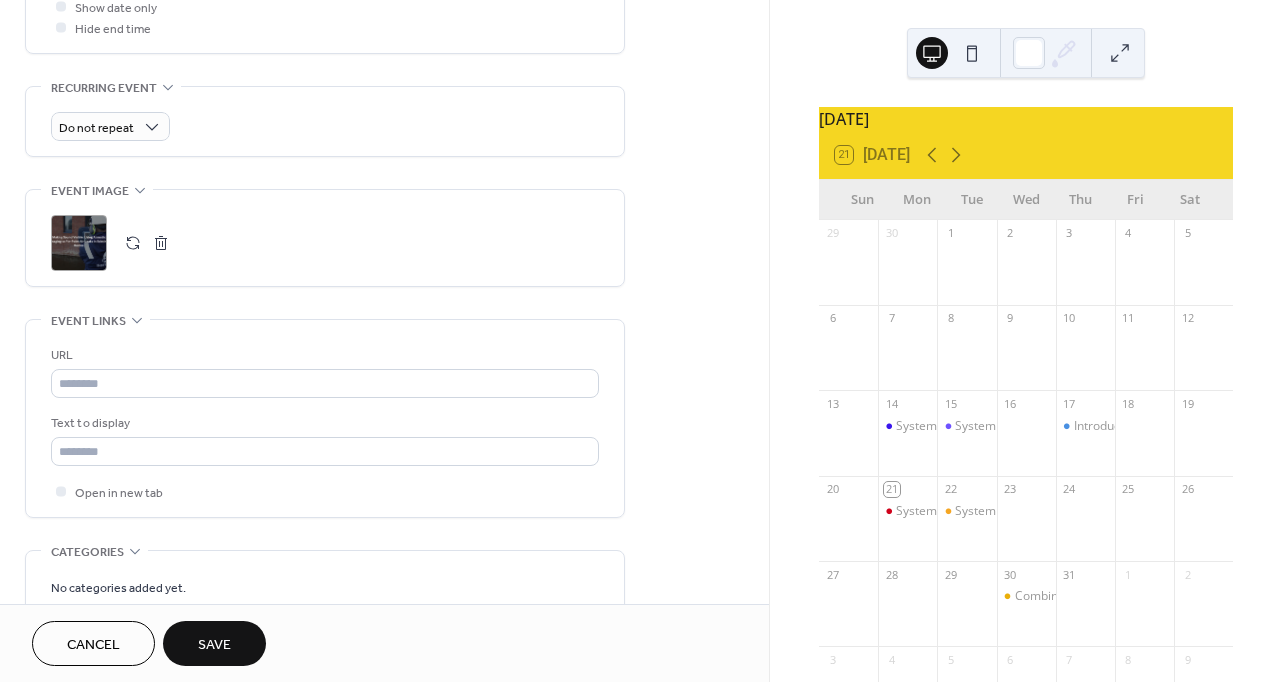 click on ";" at bounding box center [79, 243] 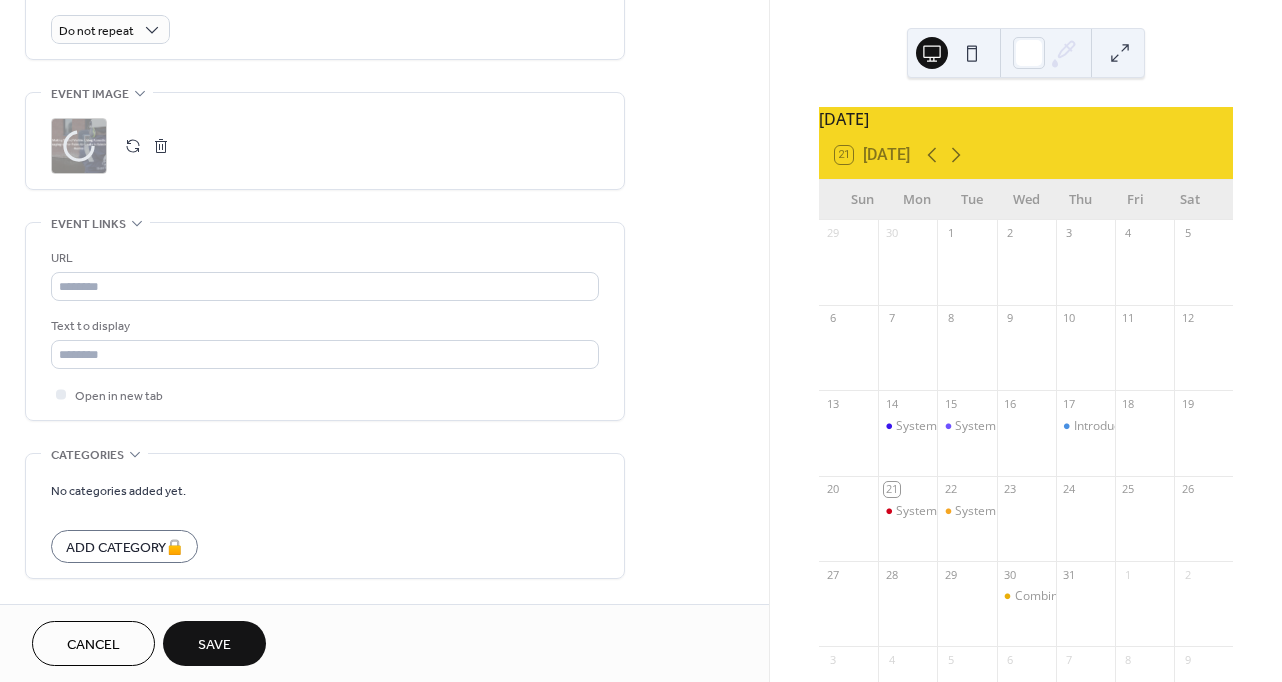 scroll, scrollTop: 900, scrollLeft: 0, axis: vertical 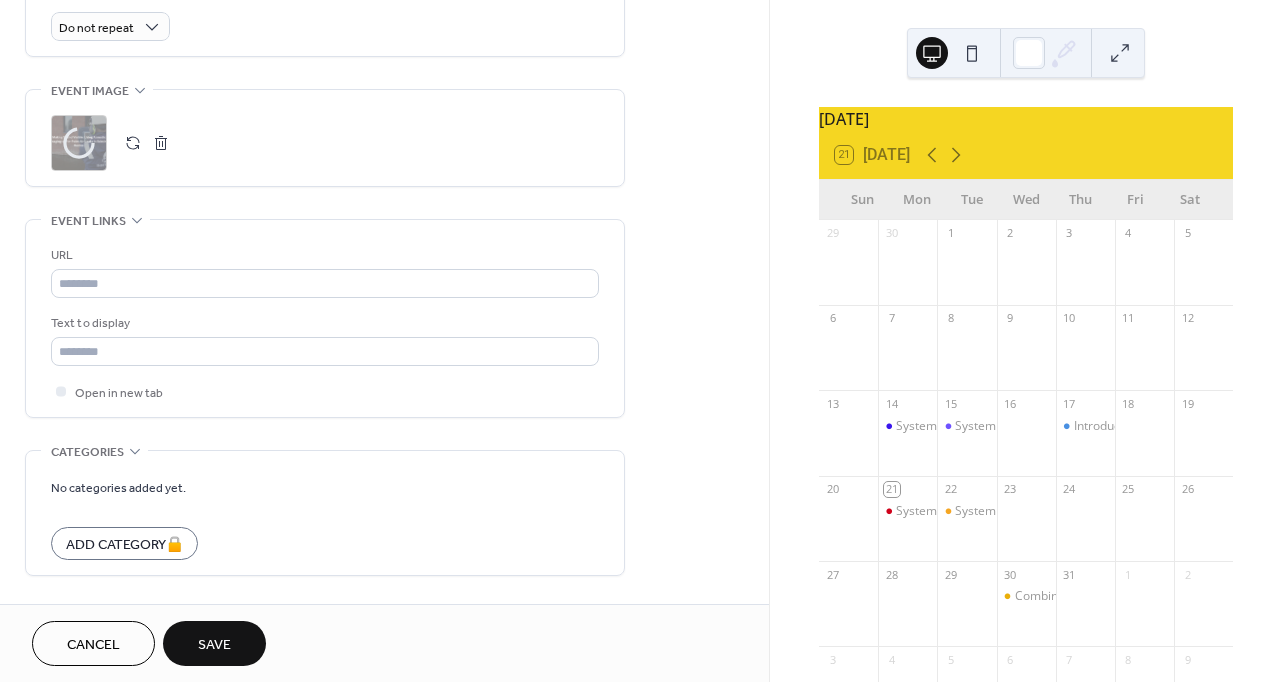 click on "URL" at bounding box center [325, 271] 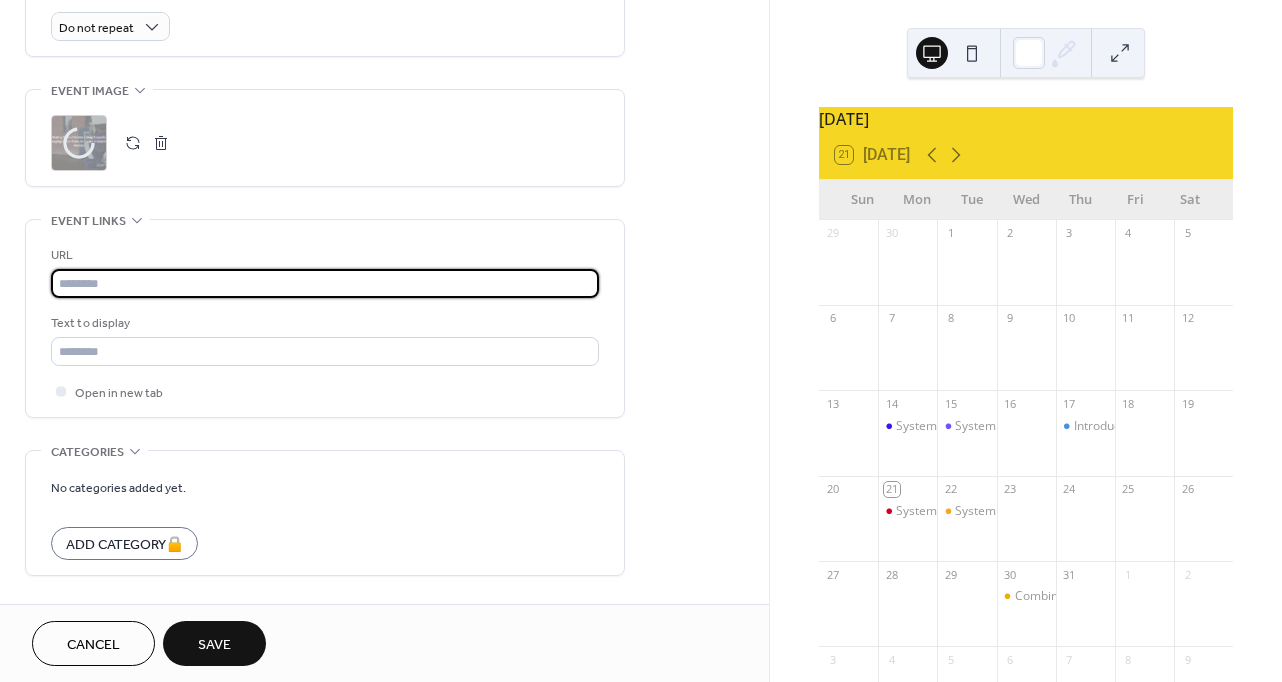 click at bounding box center [325, 283] 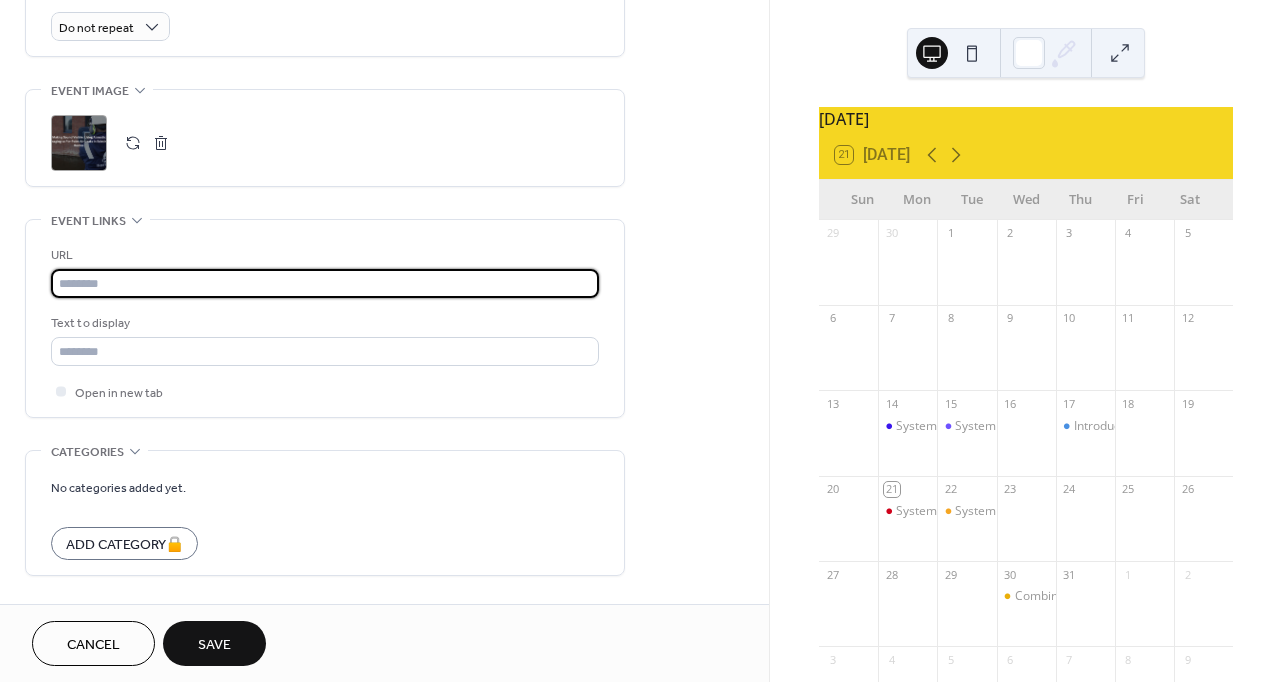 paste on "**********" 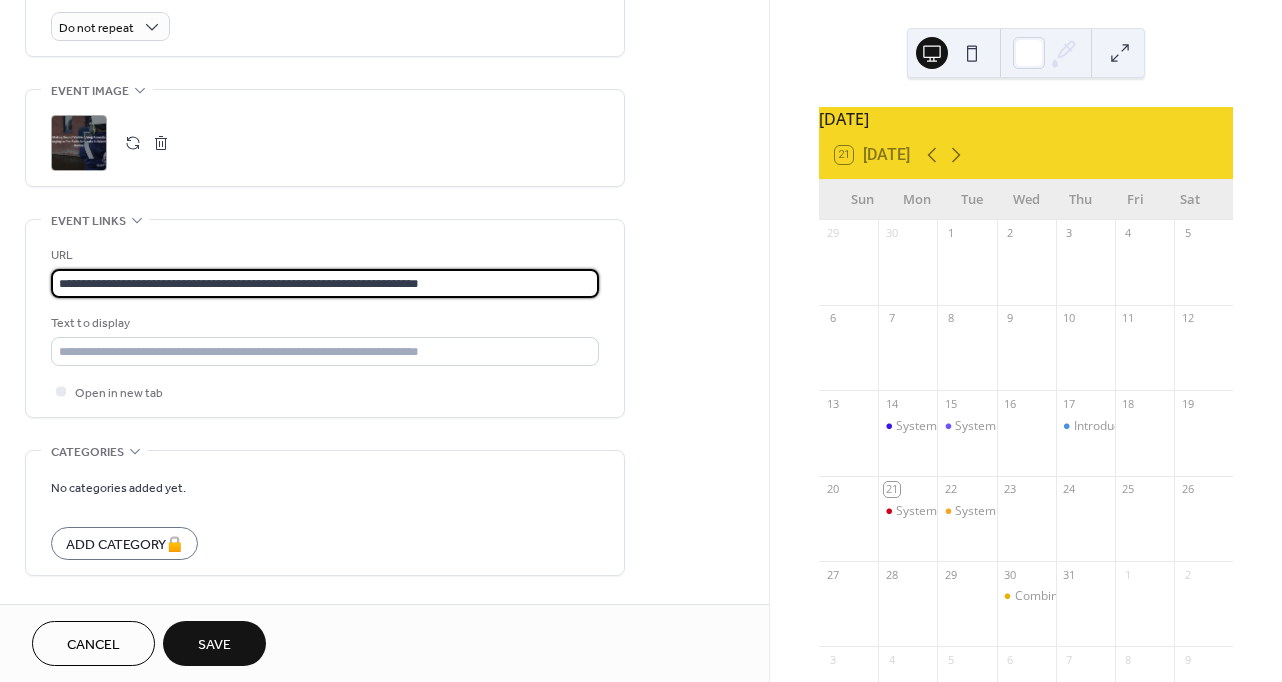 type on "**********" 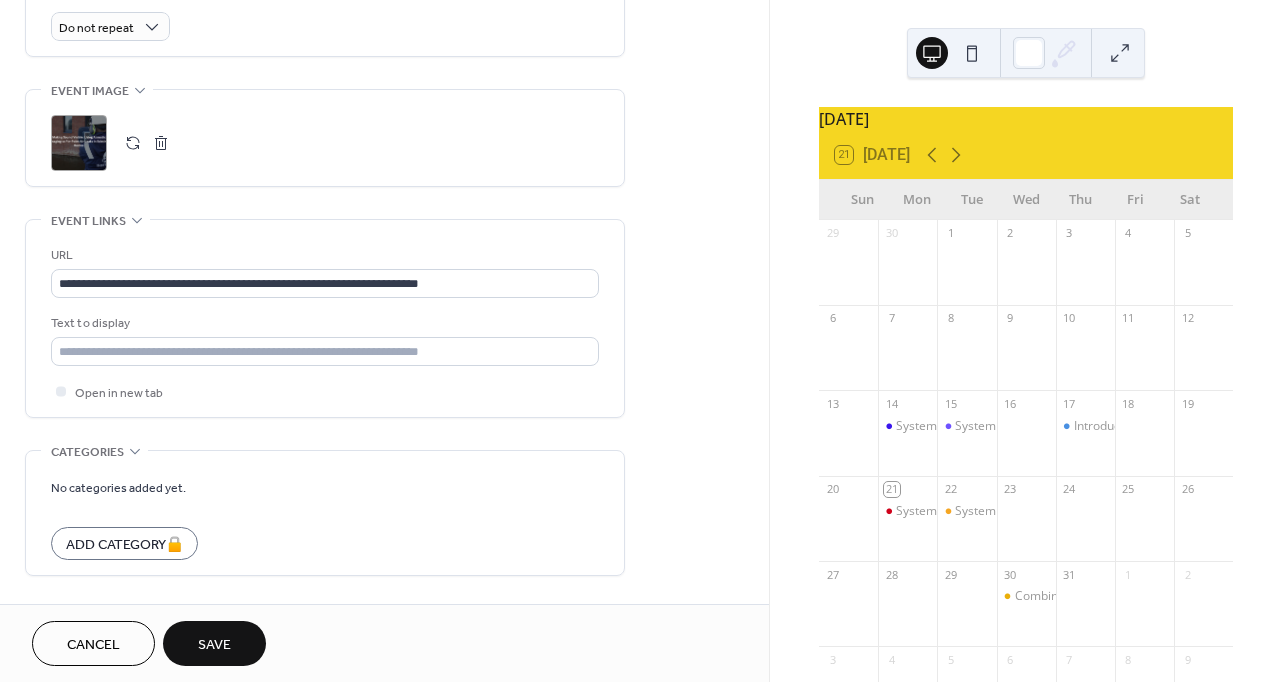 click on "**********" at bounding box center (325, 318) 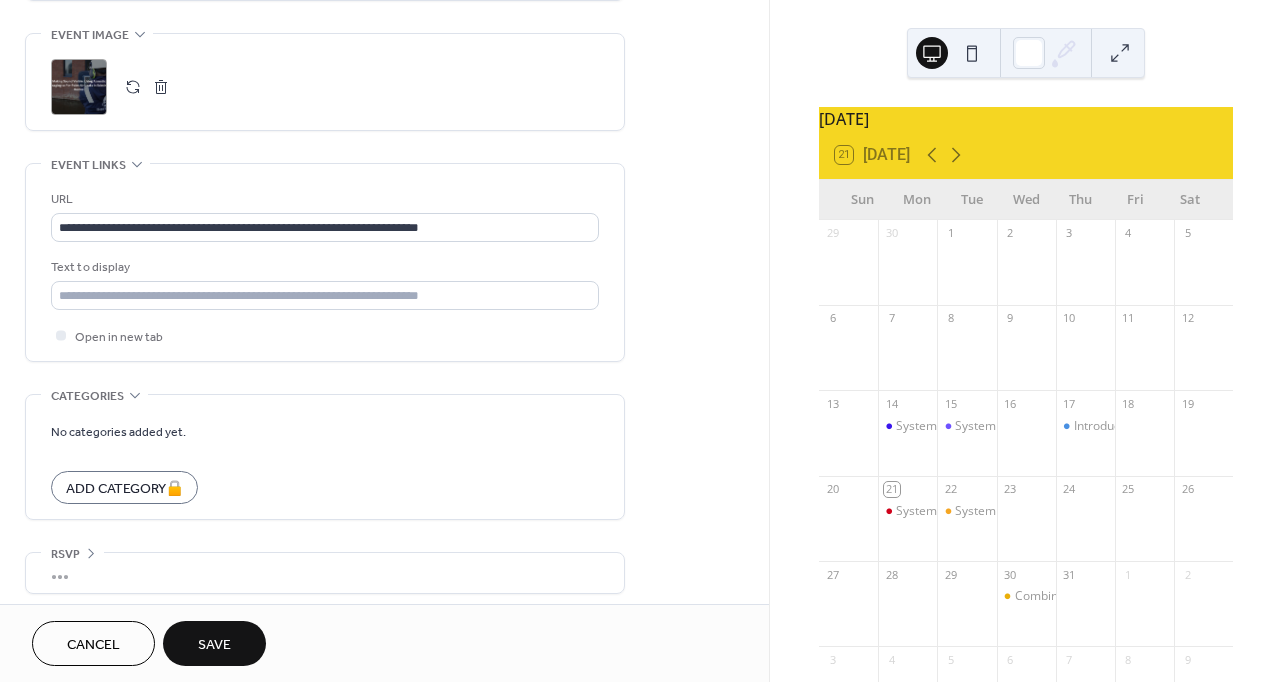 scroll, scrollTop: 963, scrollLeft: 0, axis: vertical 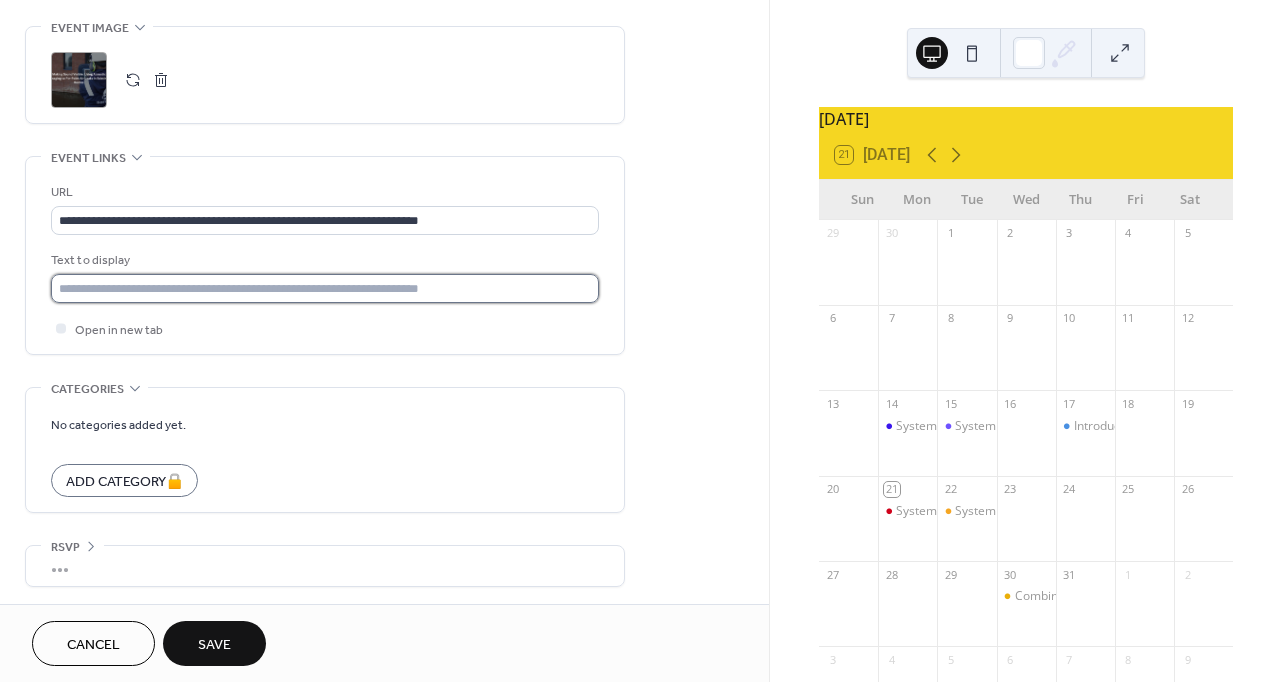 click at bounding box center (325, 288) 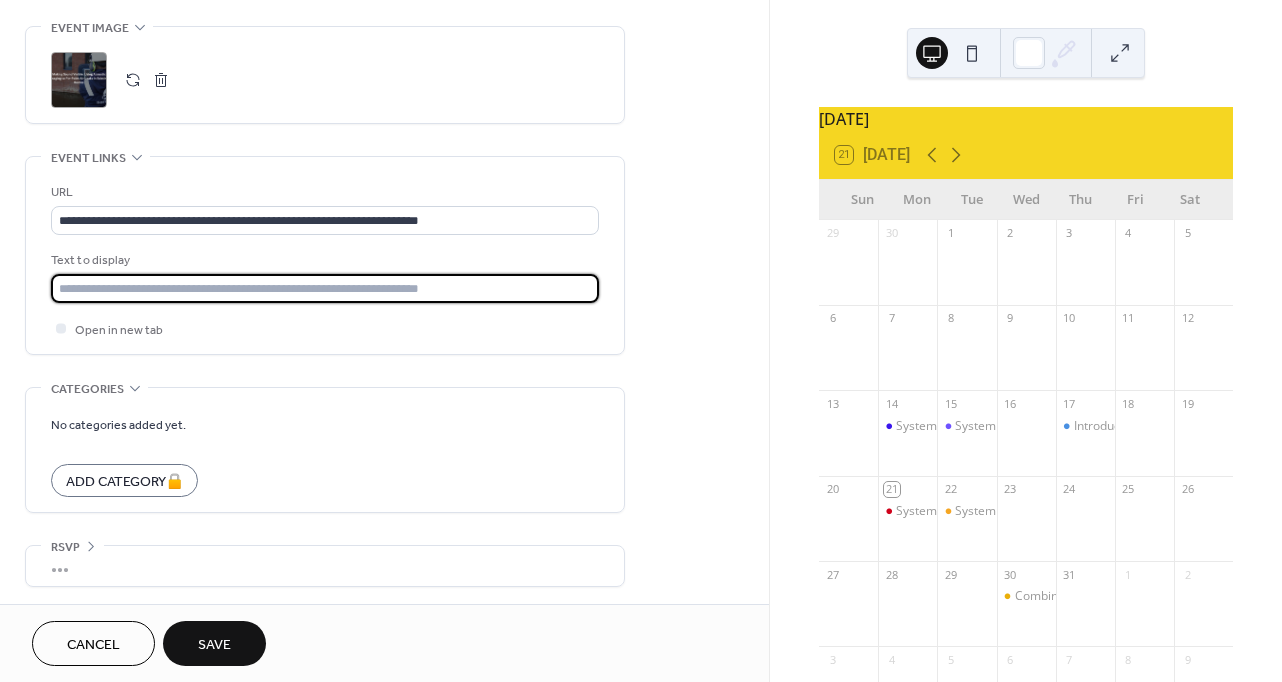 type on "**********" 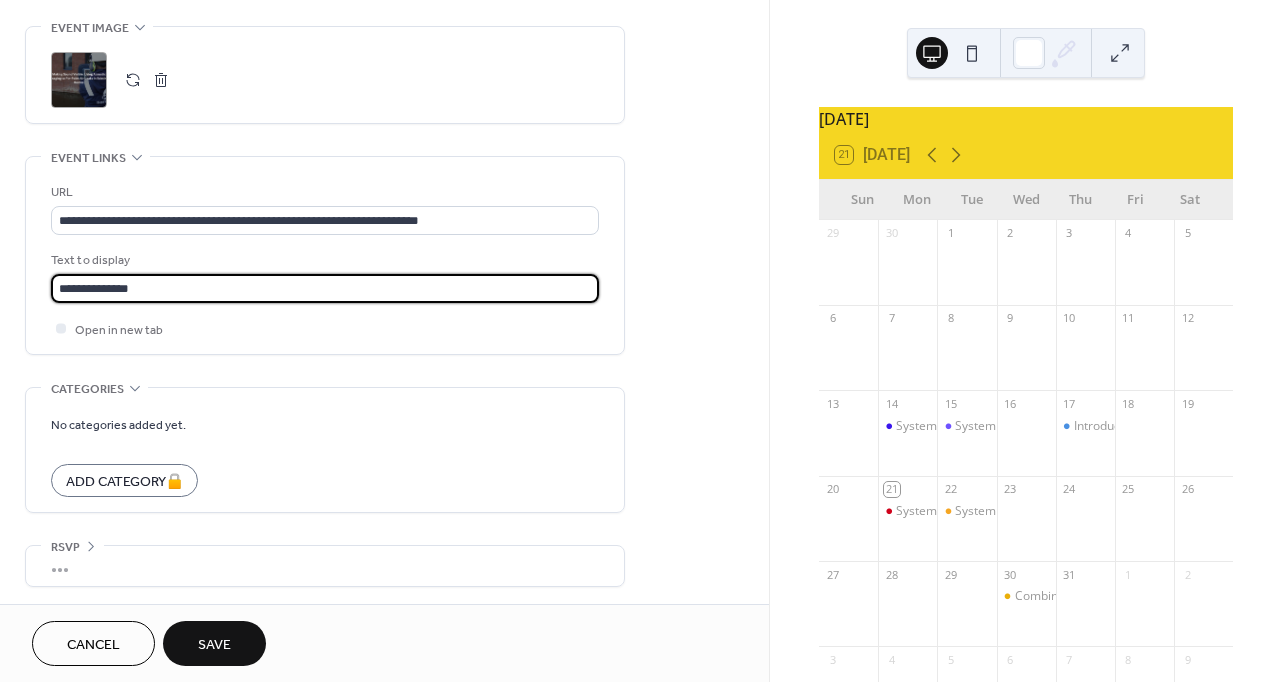 click on "**********" at bounding box center [325, -133] 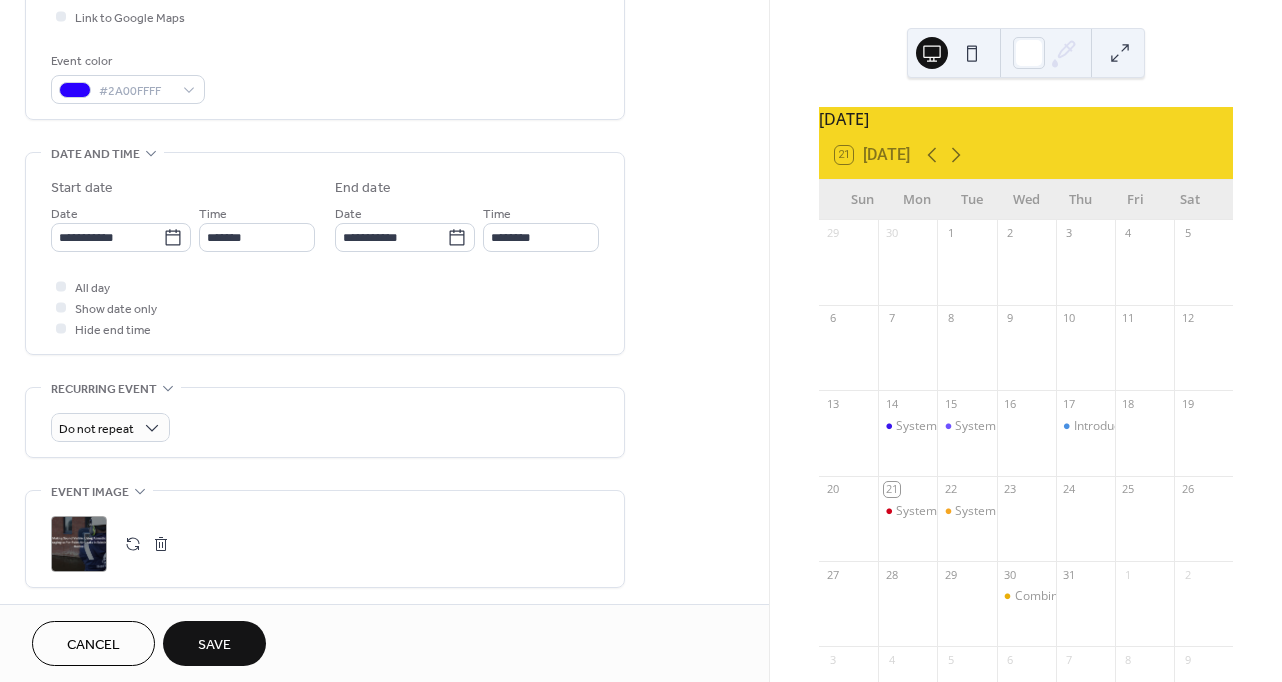 scroll, scrollTop: 500, scrollLeft: 0, axis: vertical 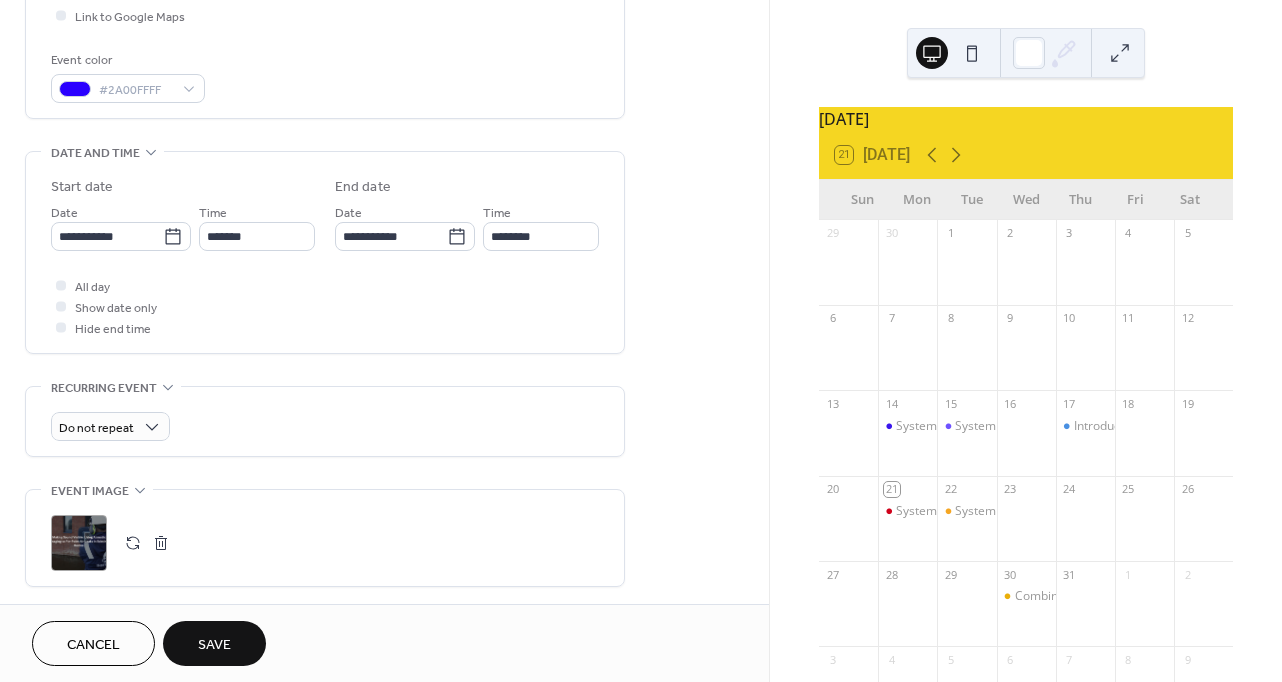 click on "Save" at bounding box center (214, 645) 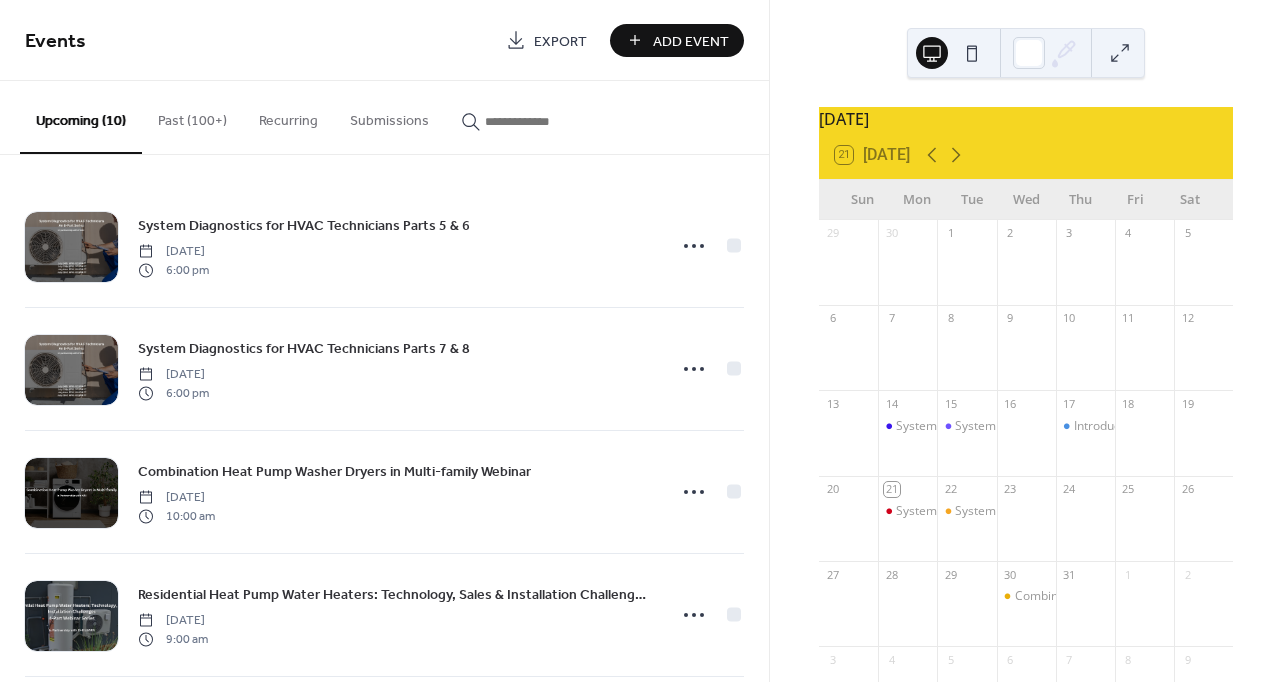 click on "Add Event" at bounding box center [691, 41] 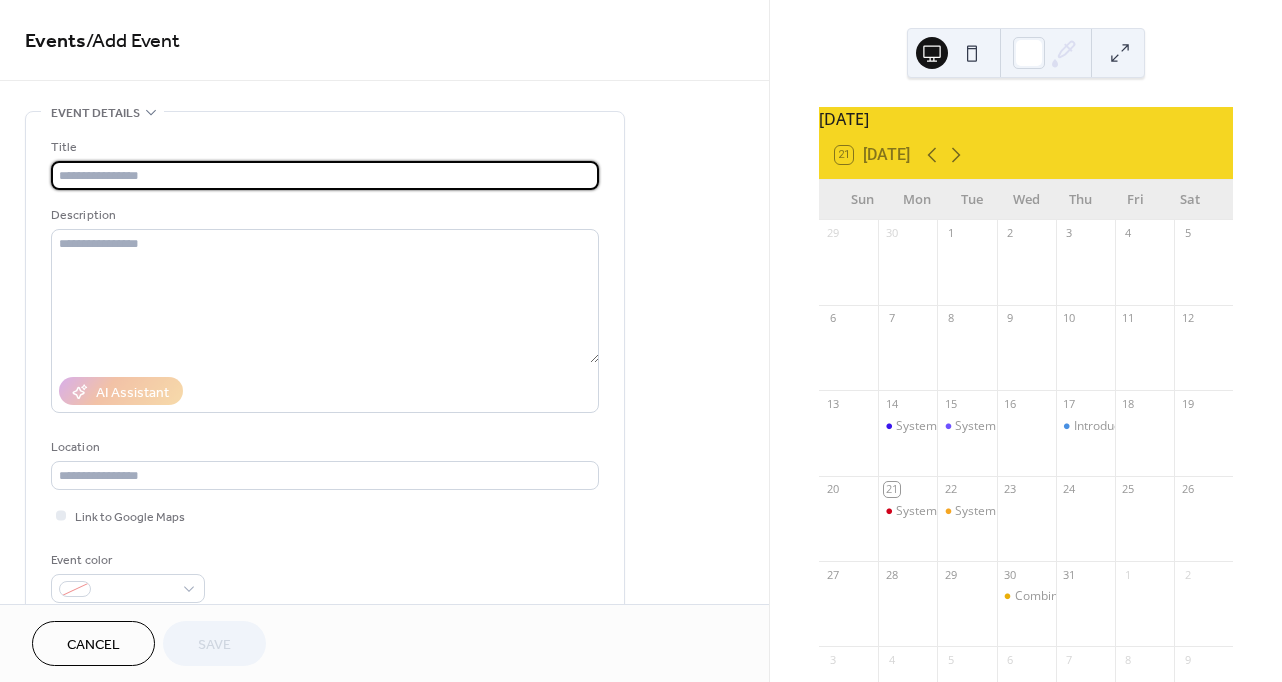 paste on "**********" 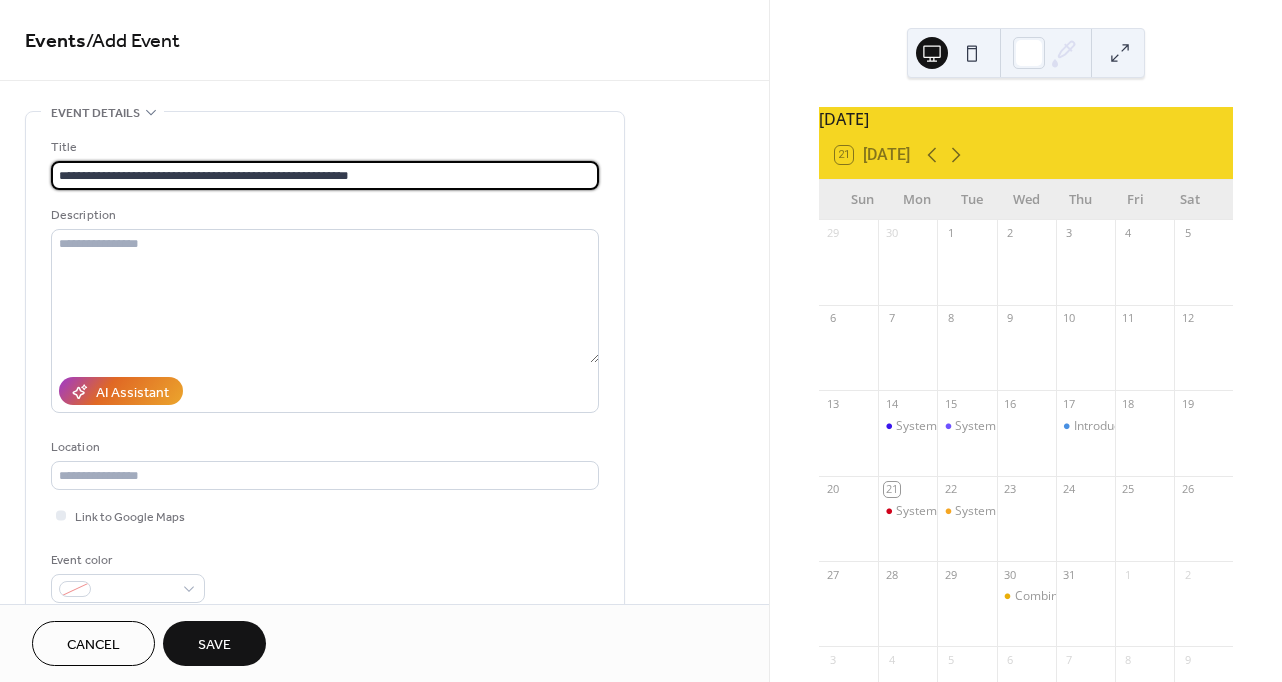 drag, startPoint x: 416, startPoint y: 176, endPoint x: 337, endPoint y: 177, distance: 79.00633 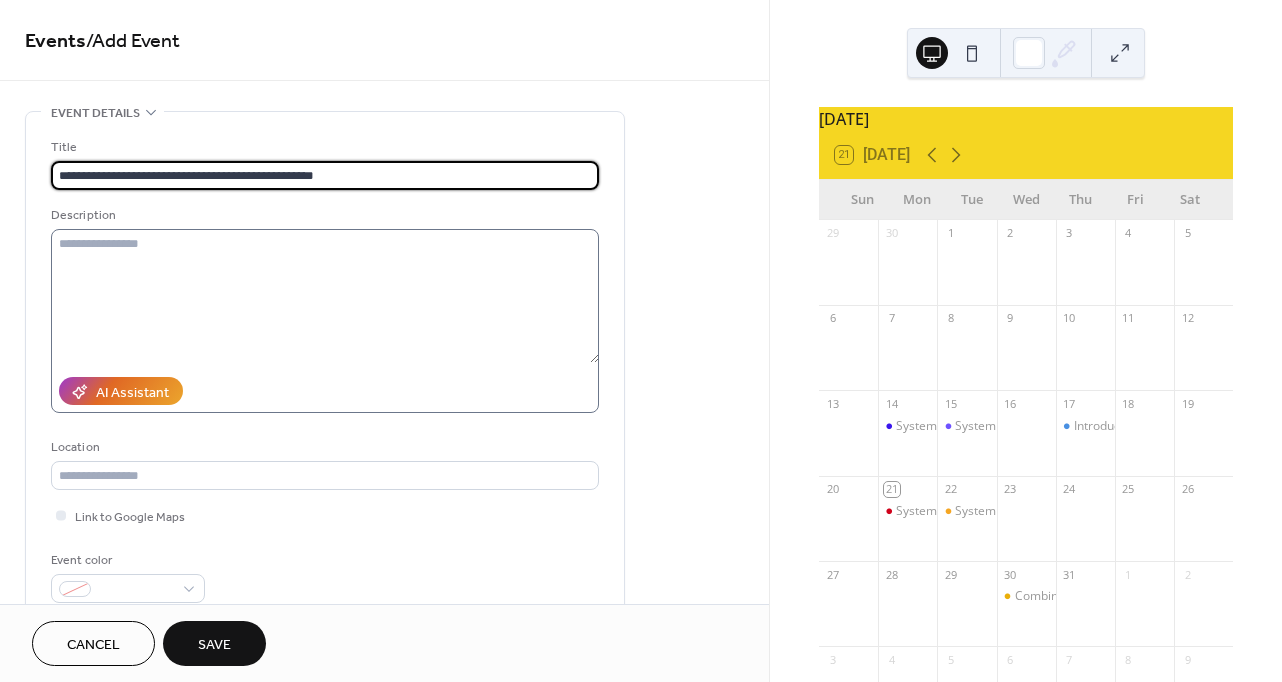 type on "**********" 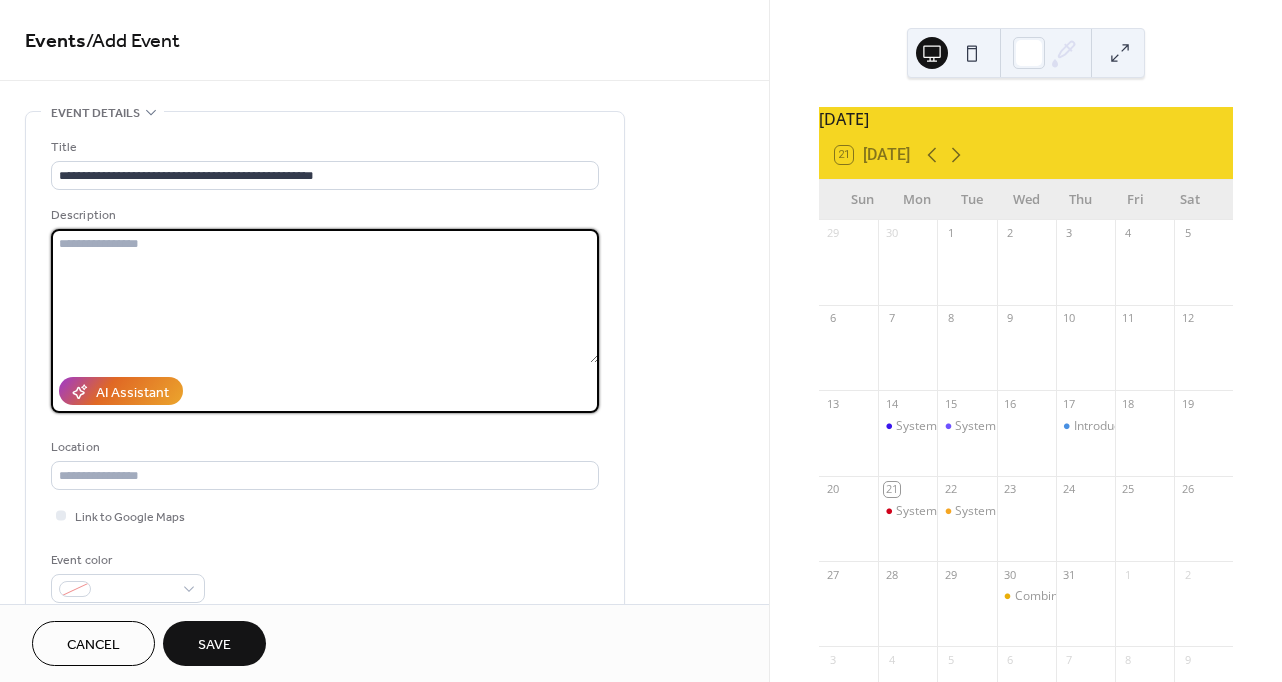 click at bounding box center [325, 296] 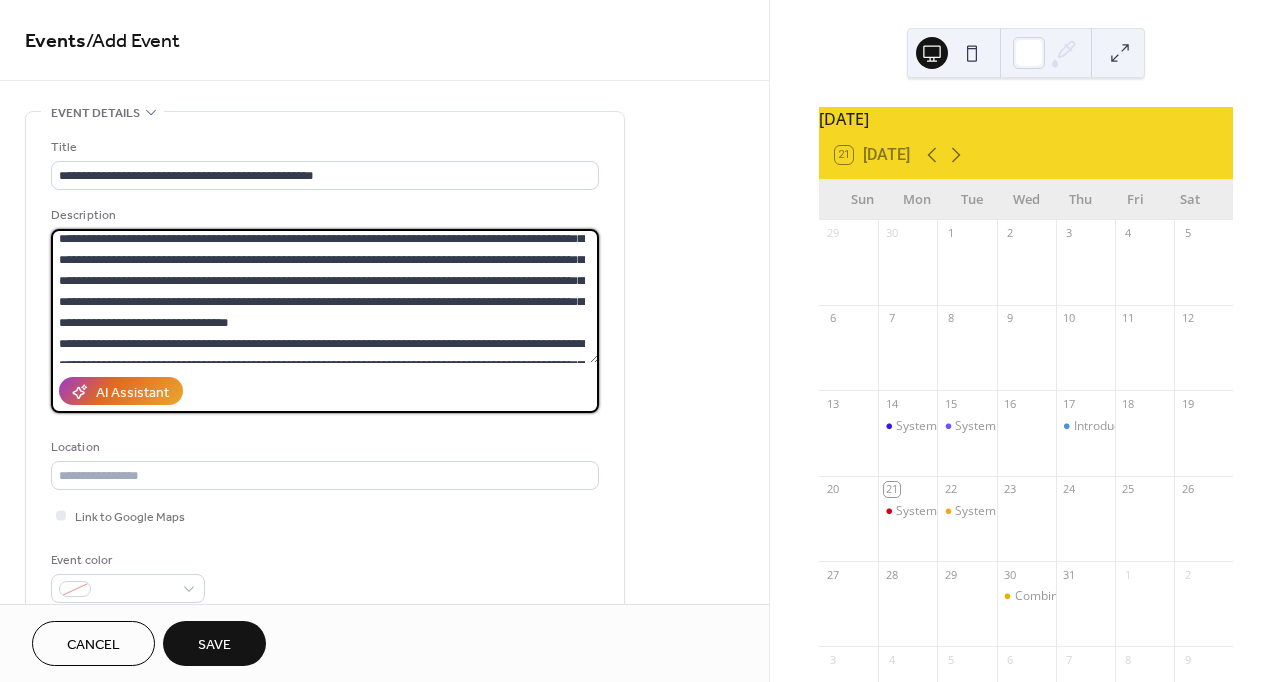 scroll, scrollTop: 44, scrollLeft: 0, axis: vertical 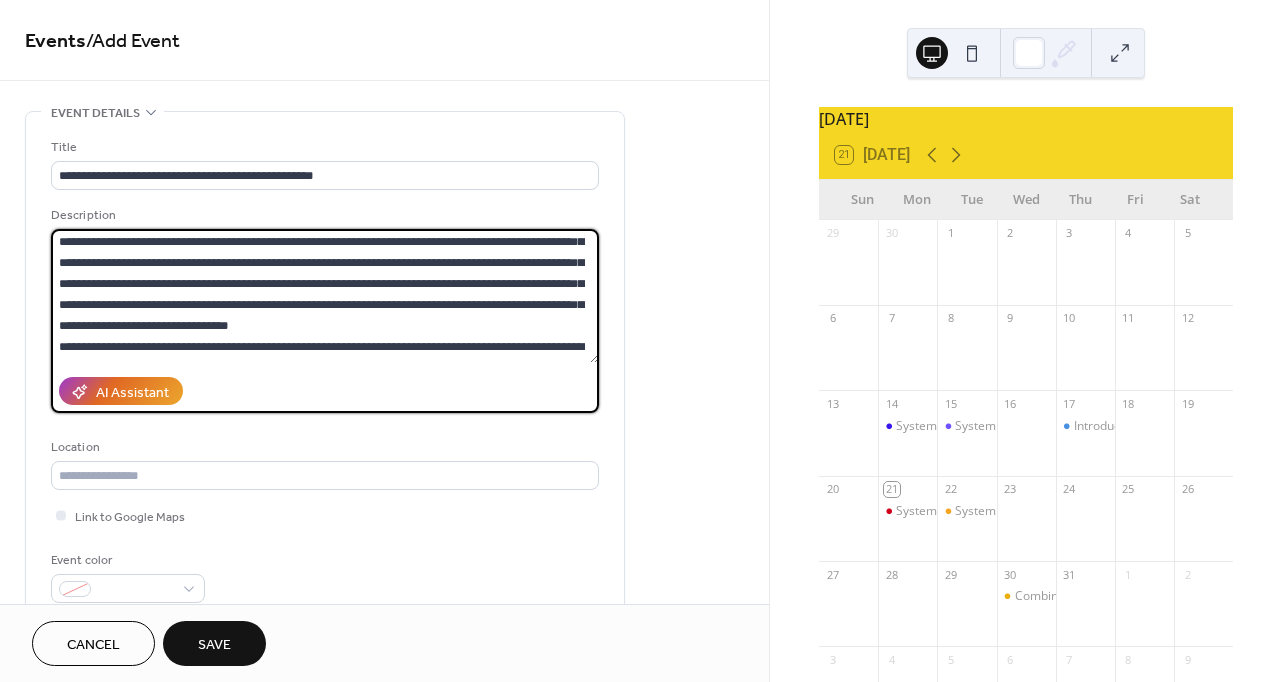 click at bounding box center [325, 296] 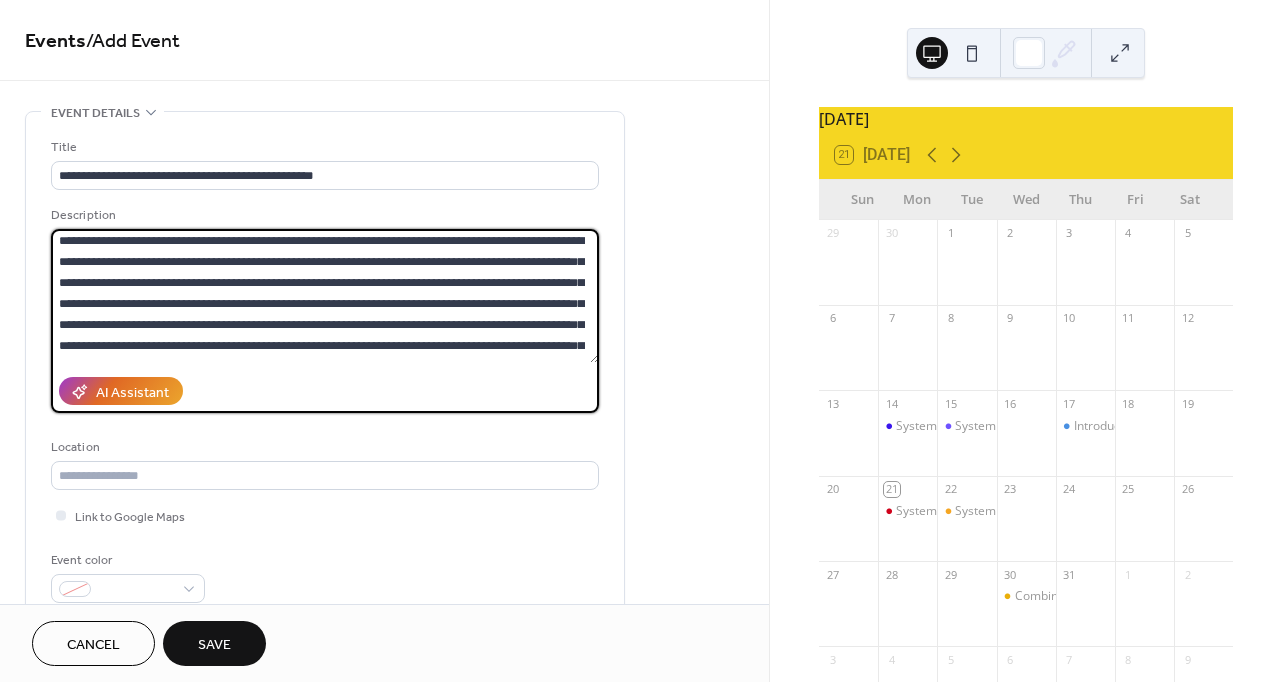 scroll, scrollTop: 0, scrollLeft: 0, axis: both 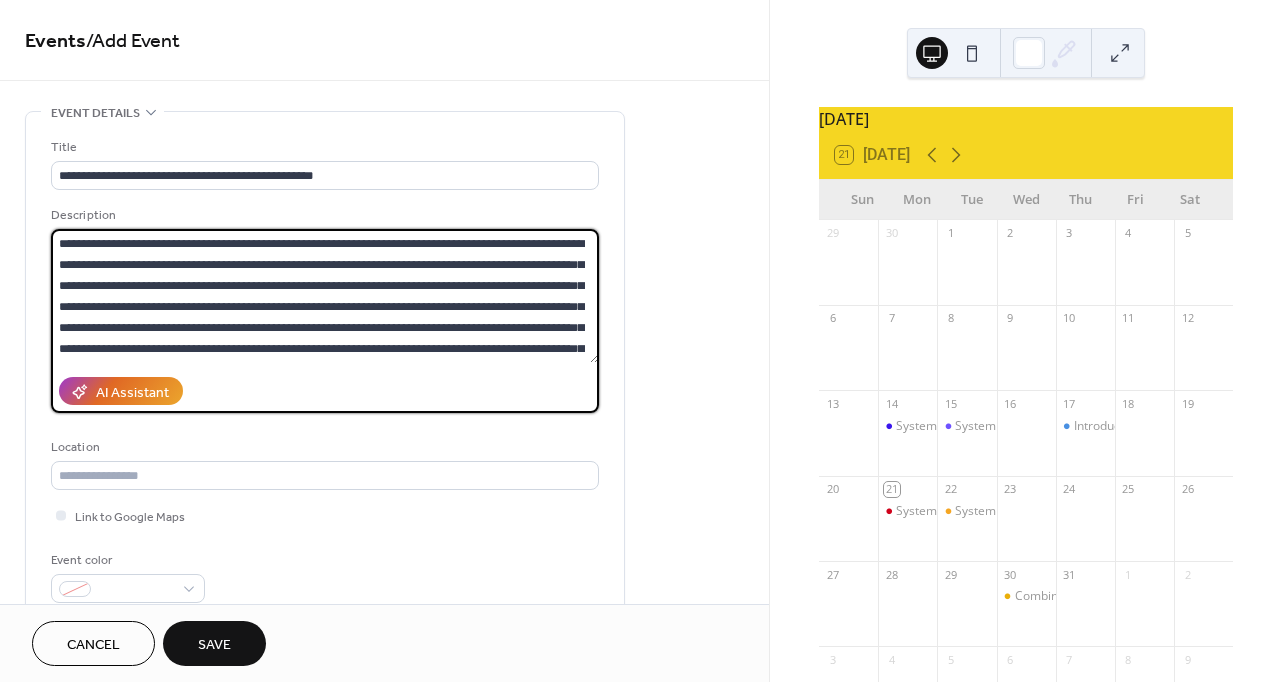 type on "**********" 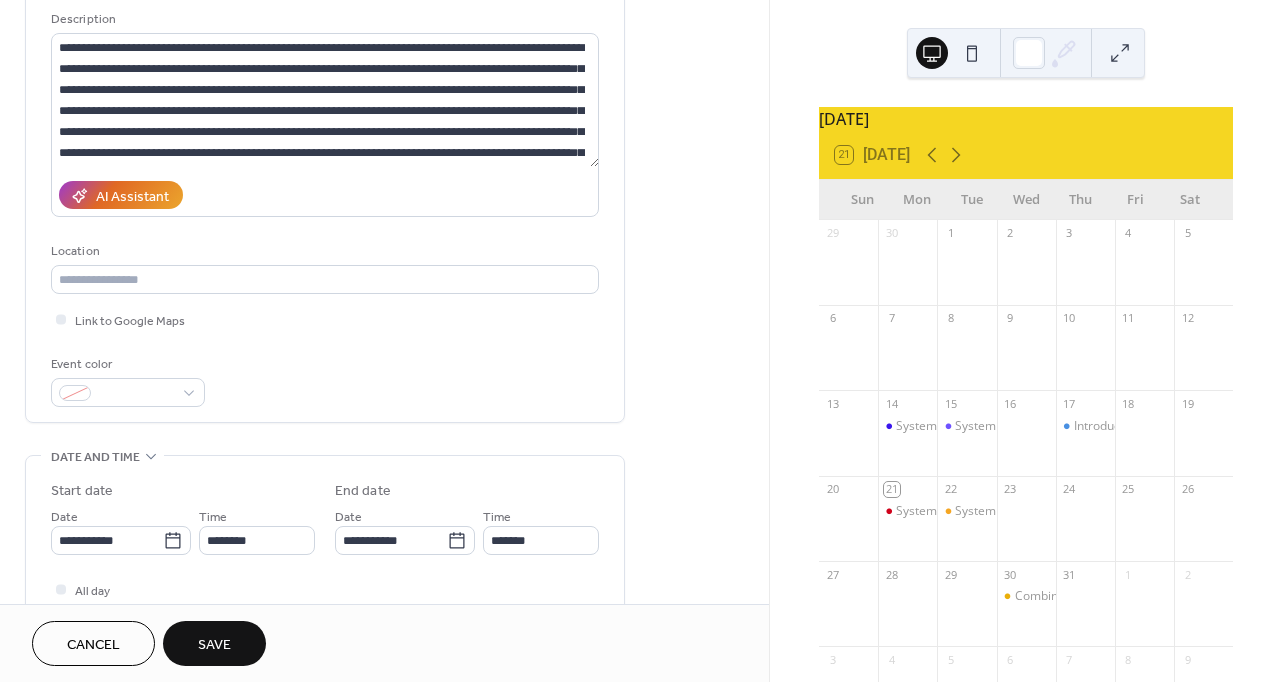 scroll, scrollTop: 200, scrollLeft: 0, axis: vertical 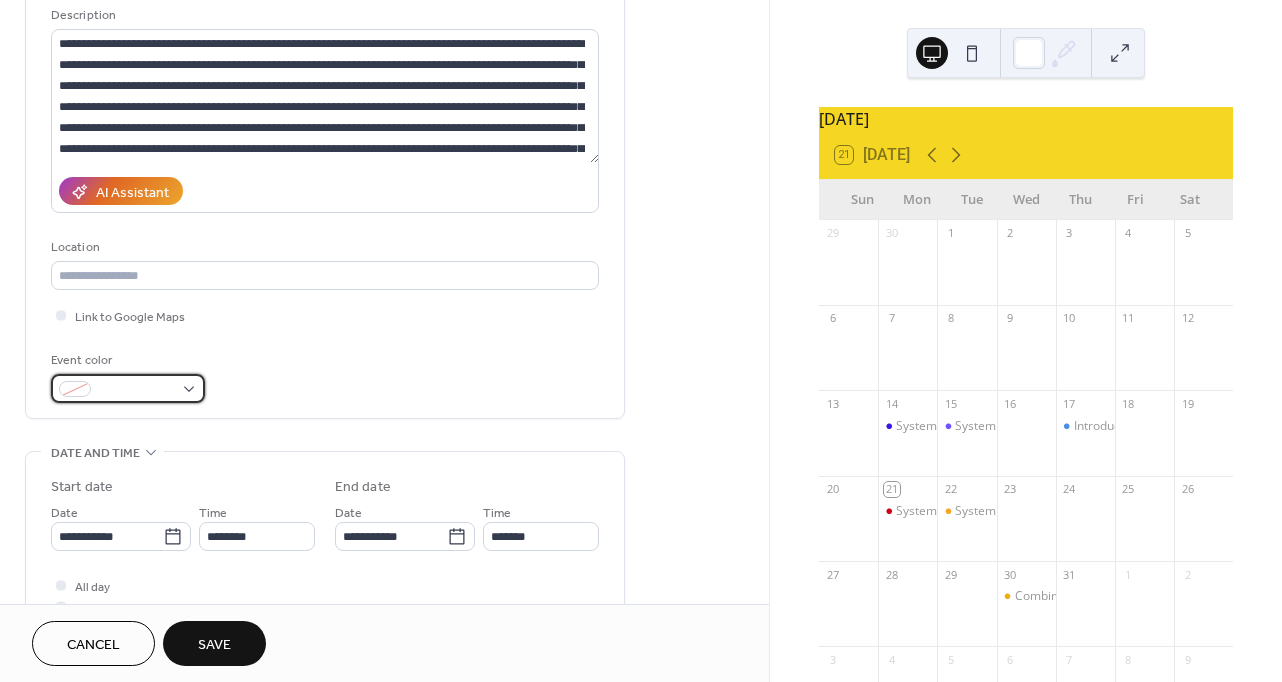 click at bounding box center [136, 390] 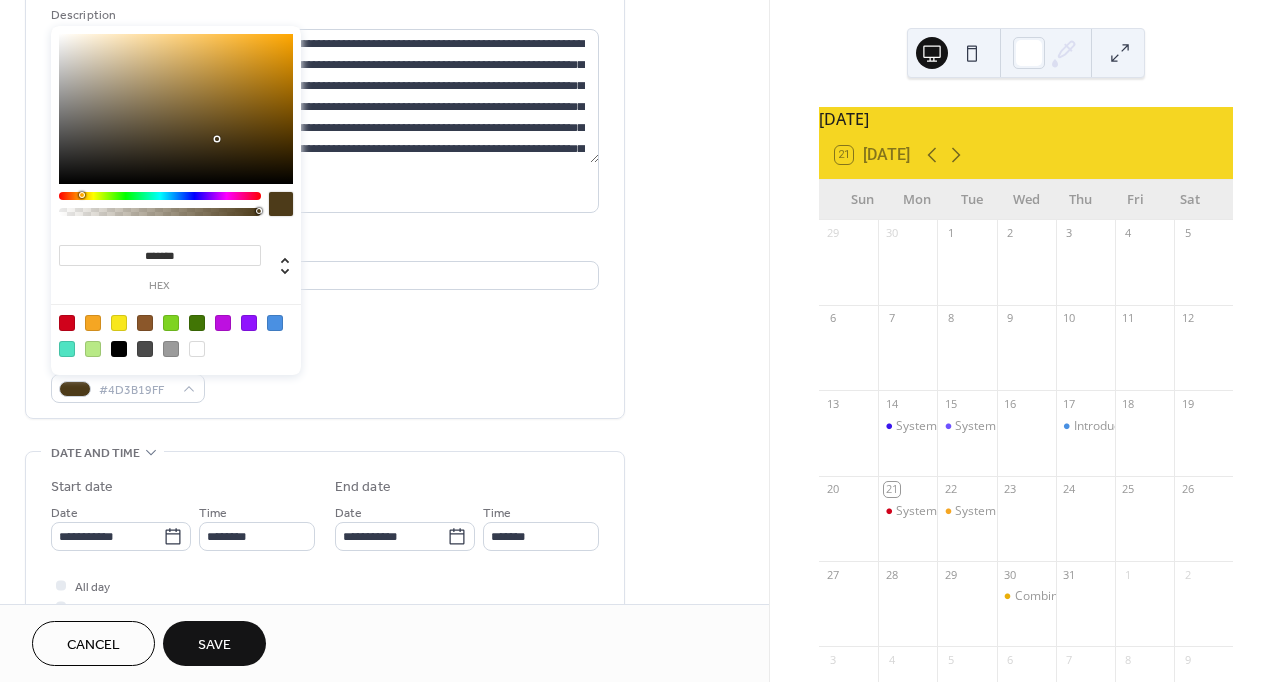click at bounding box center [160, 196] 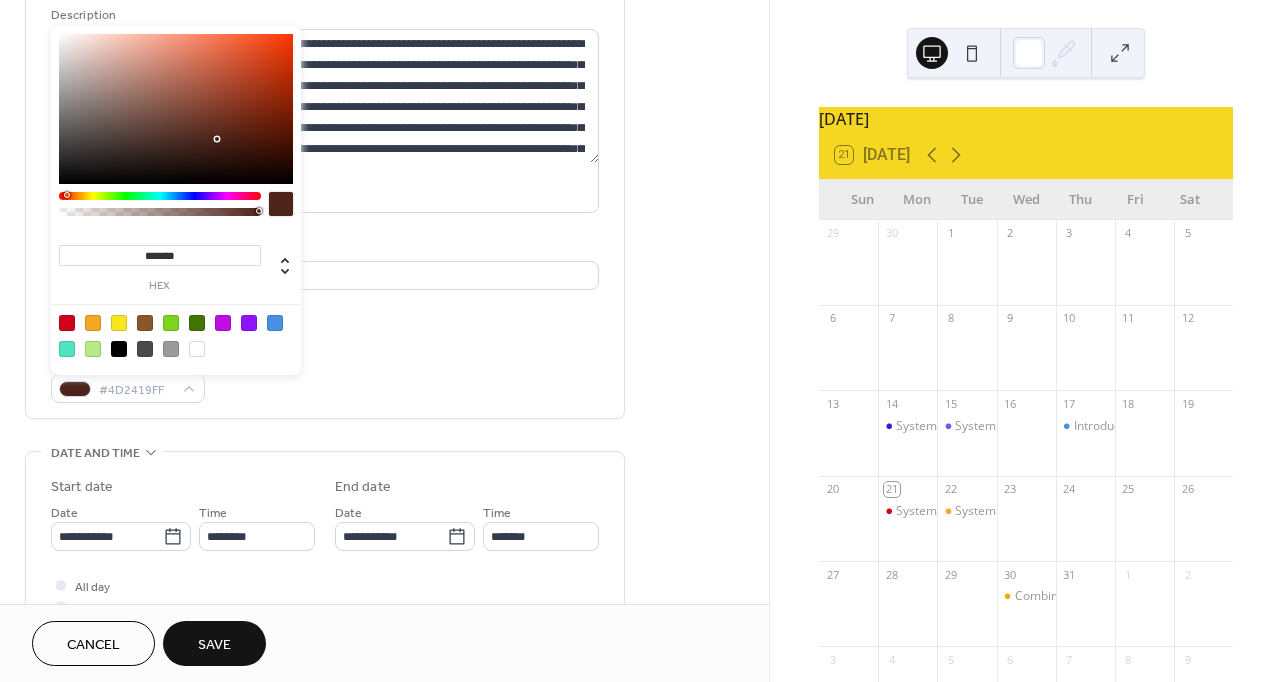 click on "******* hex" at bounding box center (176, 200) 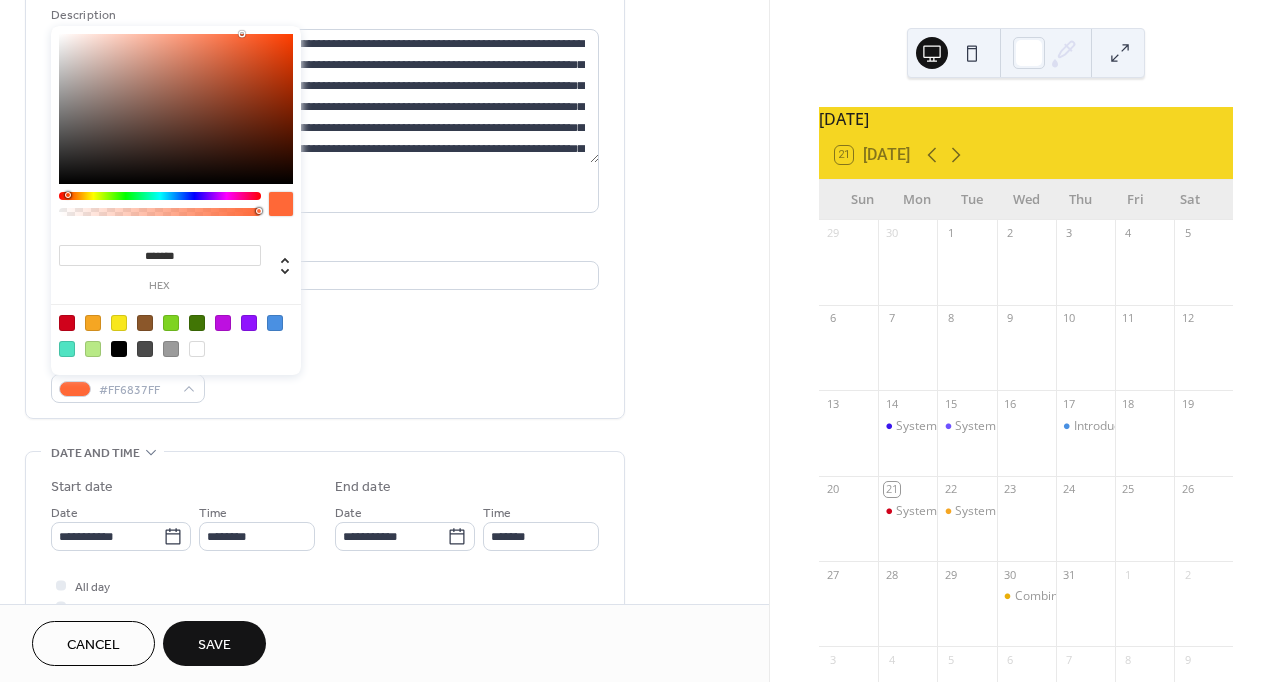 type on "*******" 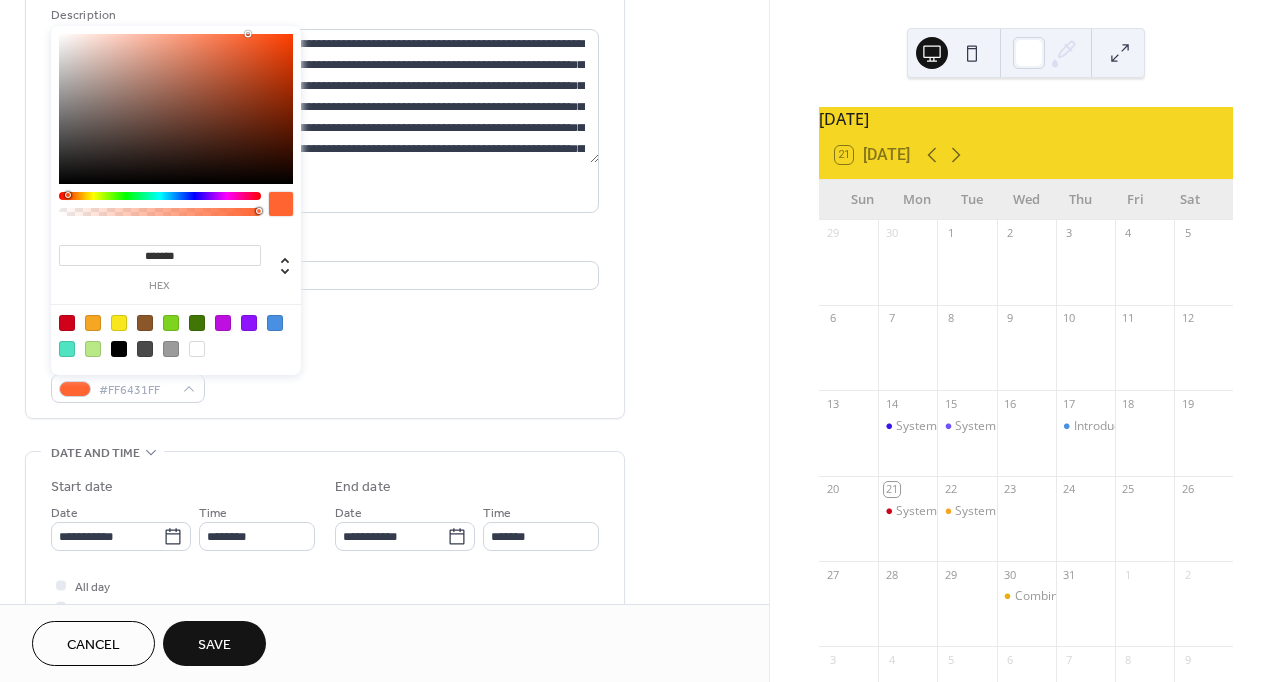 drag, startPoint x: 208, startPoint y: 132, endPoint x: 248, endPoint y: 7, distance: 131.24405 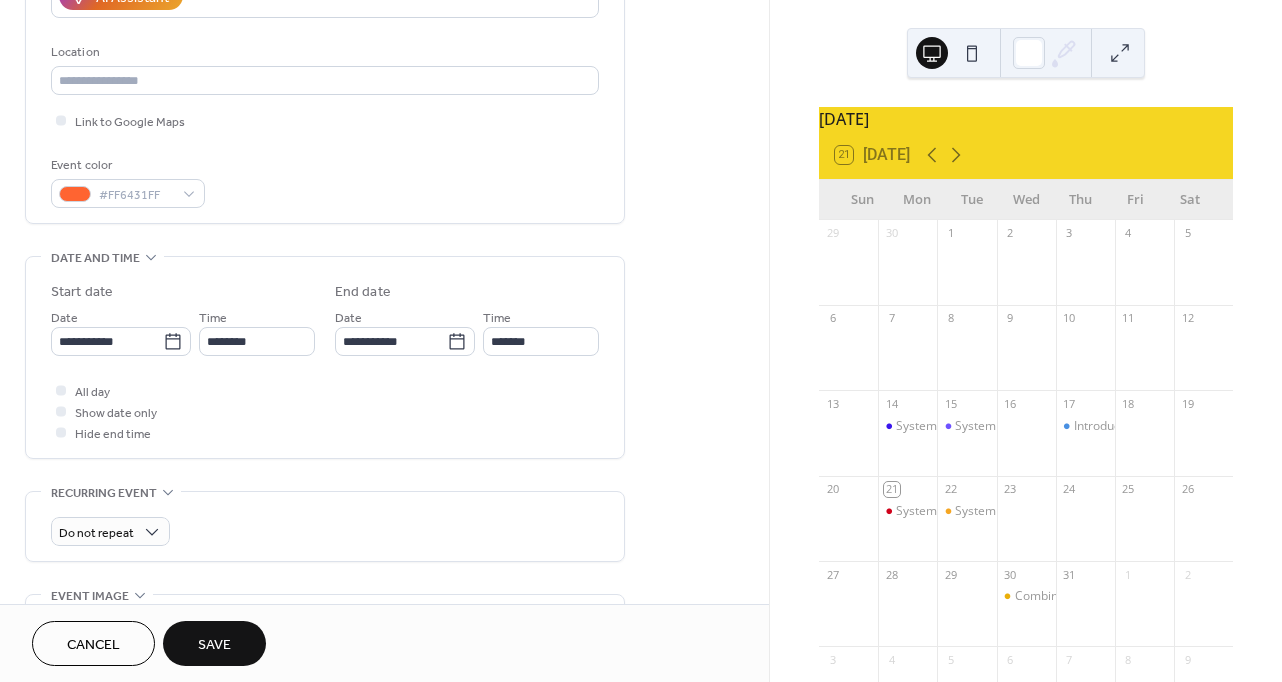 scroll, scrollTop: 400, scrollLeft: 0, axis: vertical 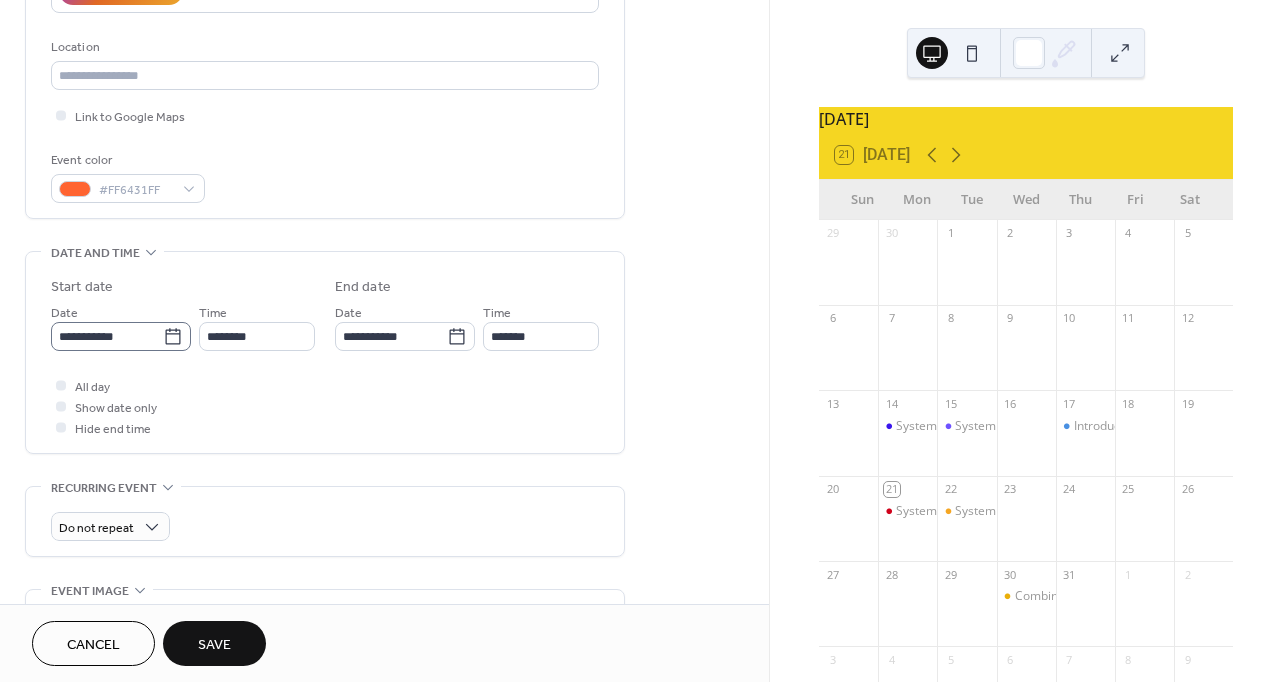 click 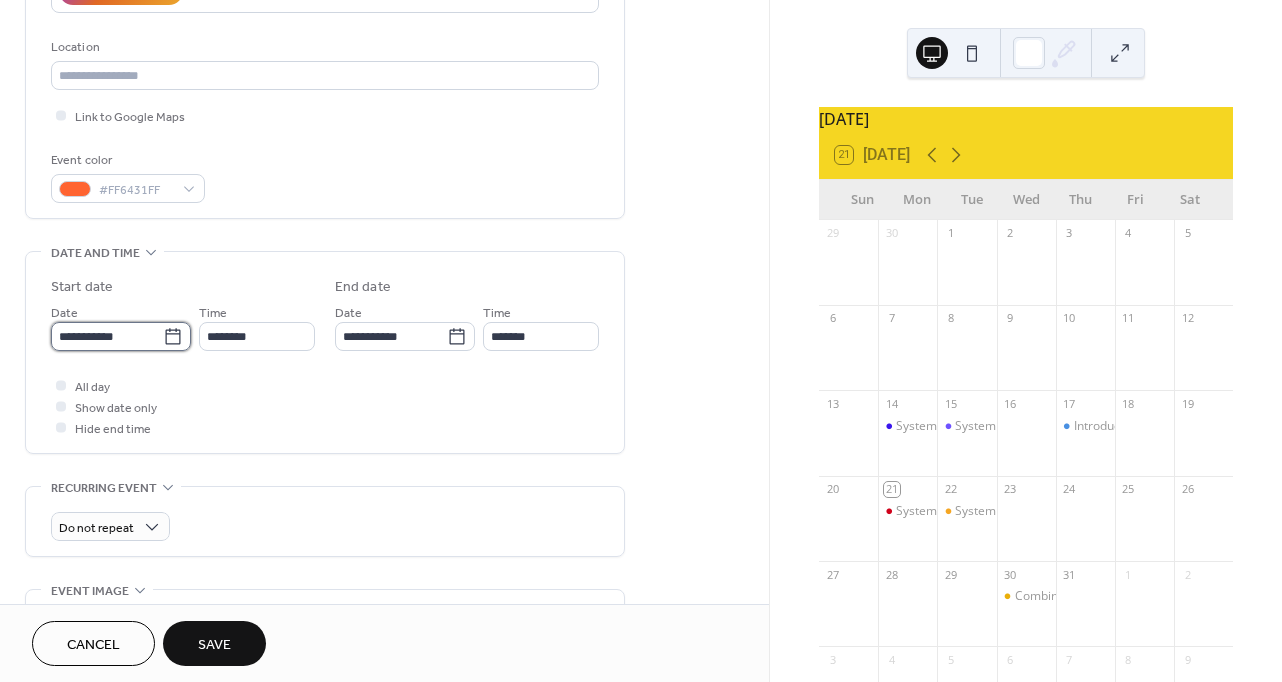click on "**********" at bounding box center [107, 336] 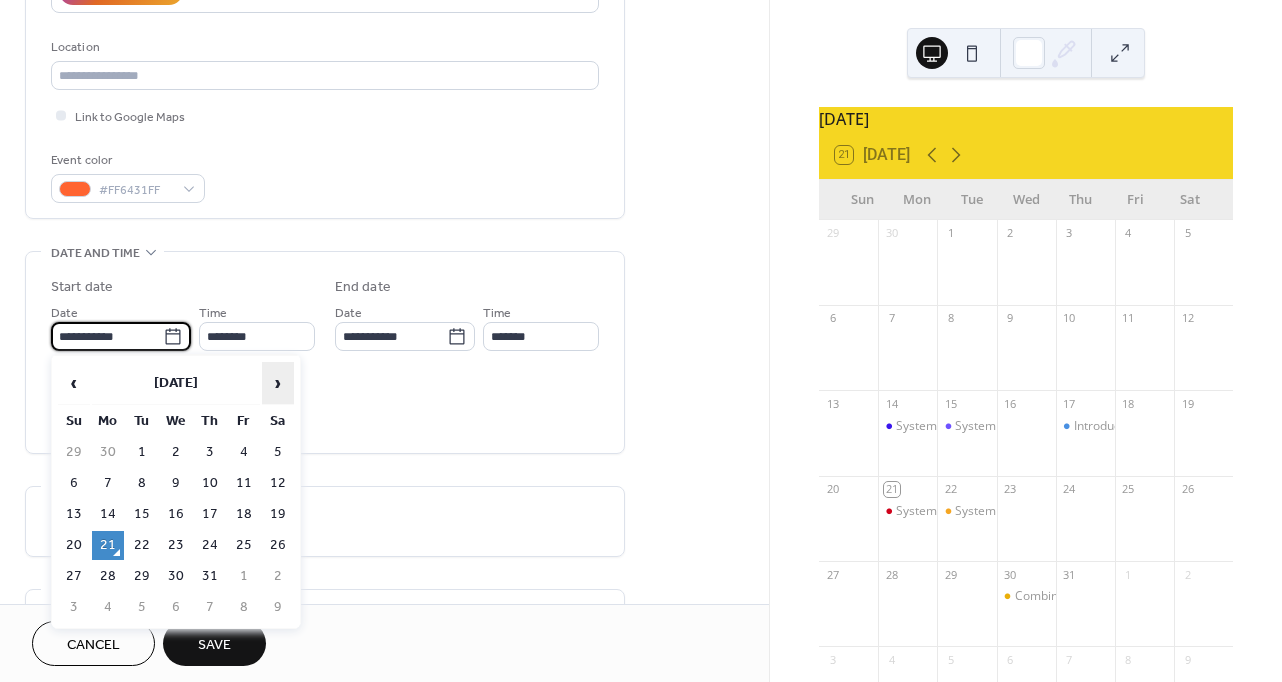 click on "›" at bounding box center (278, 383) 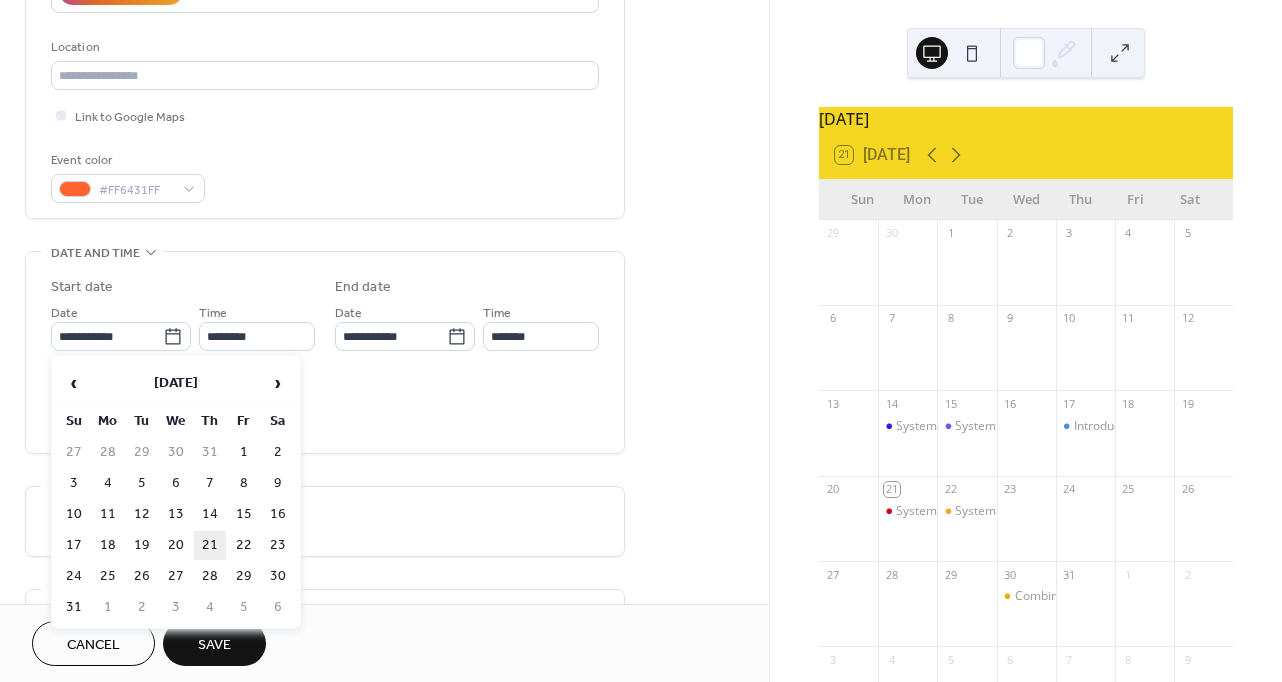 click on "21" at bounding box center [210, 545] 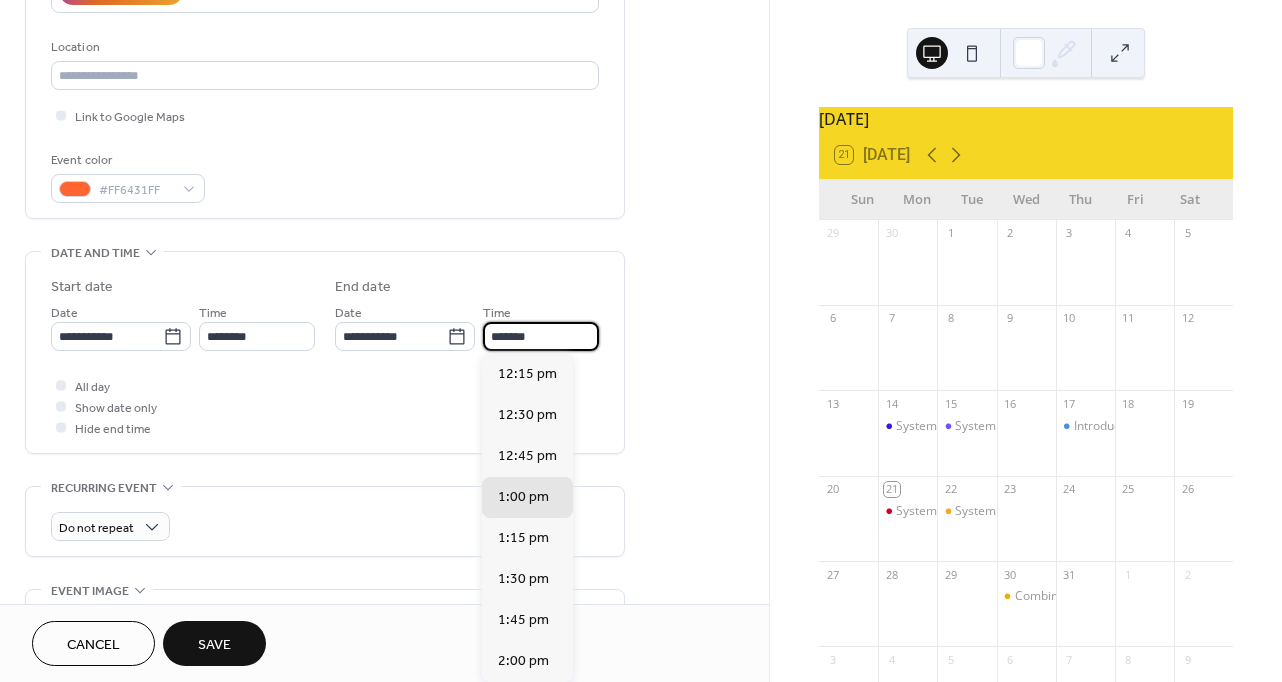 drag, startPoint x: 504, startPoint y: 339, endPoint x: 546, endPoint y: 337, distance: 42.047592 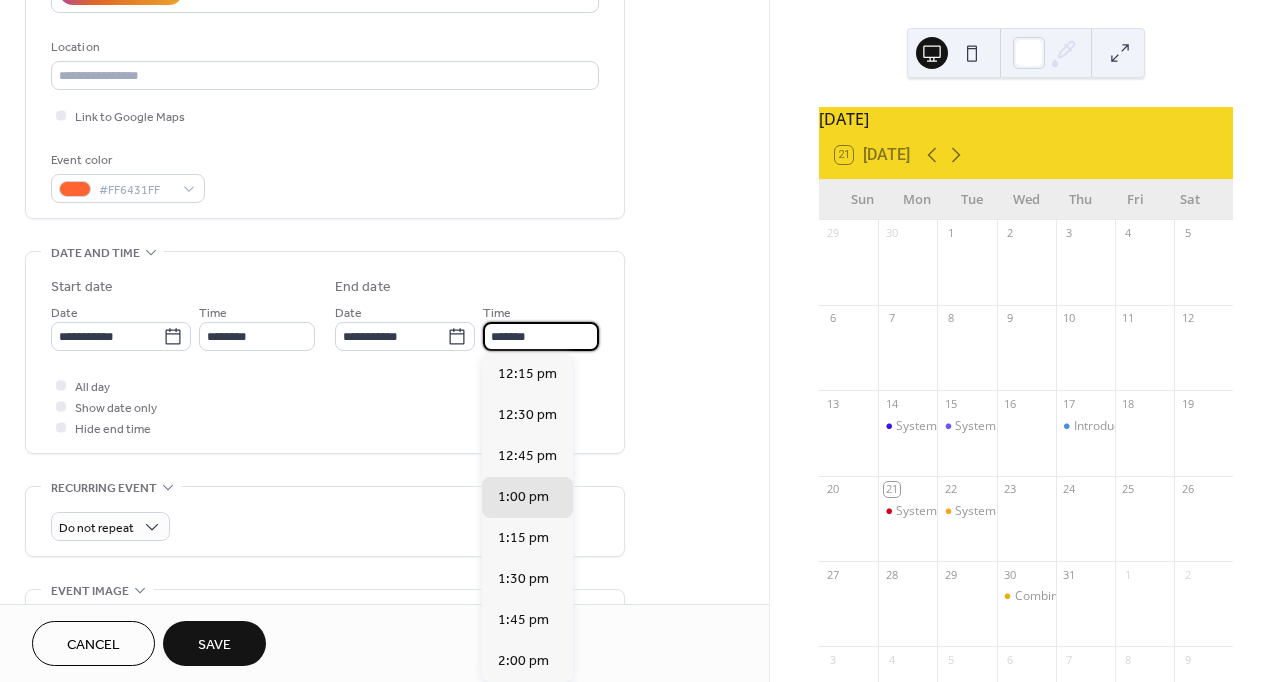 click on "*******" at bounding box center [541, 336] 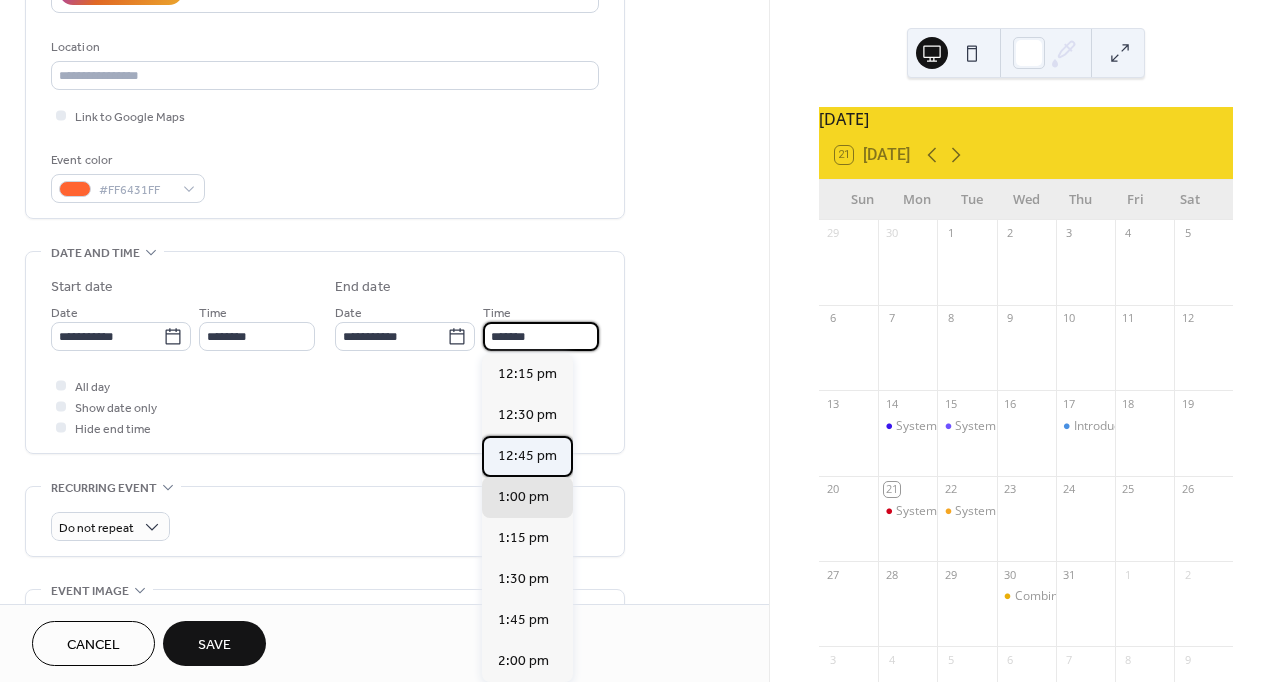 click on "12:45 pm" at bounding box center [527, 456] 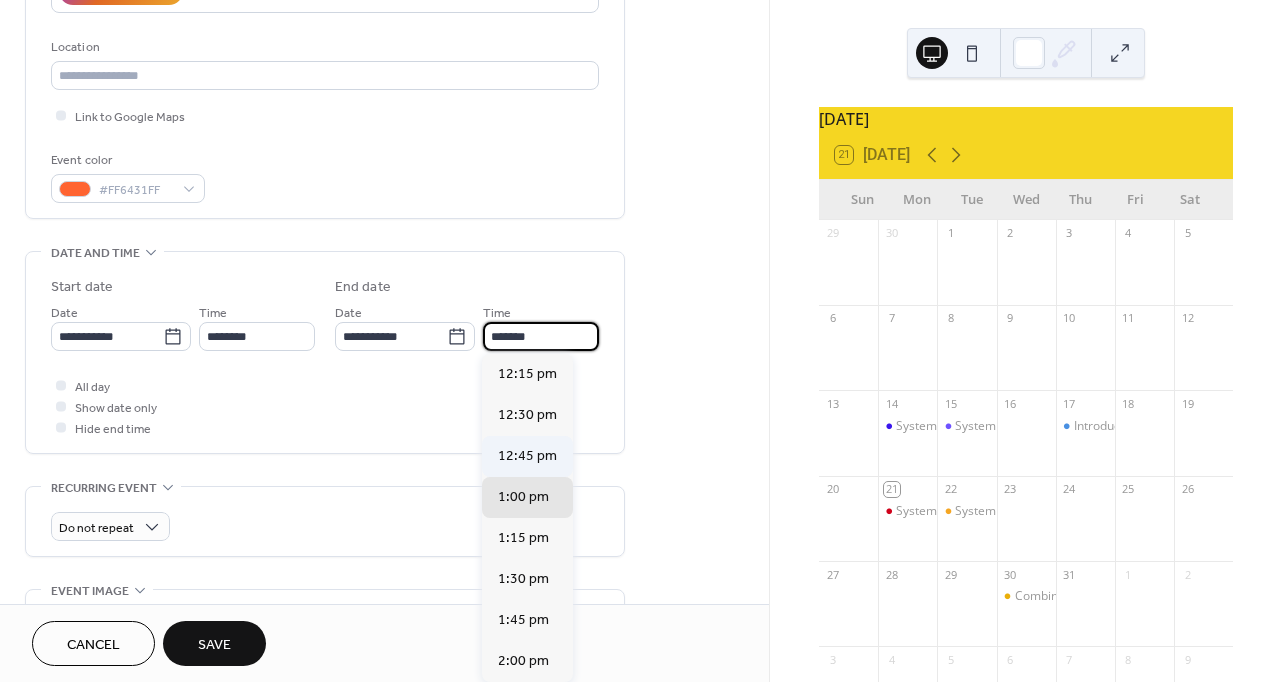 type on "********" 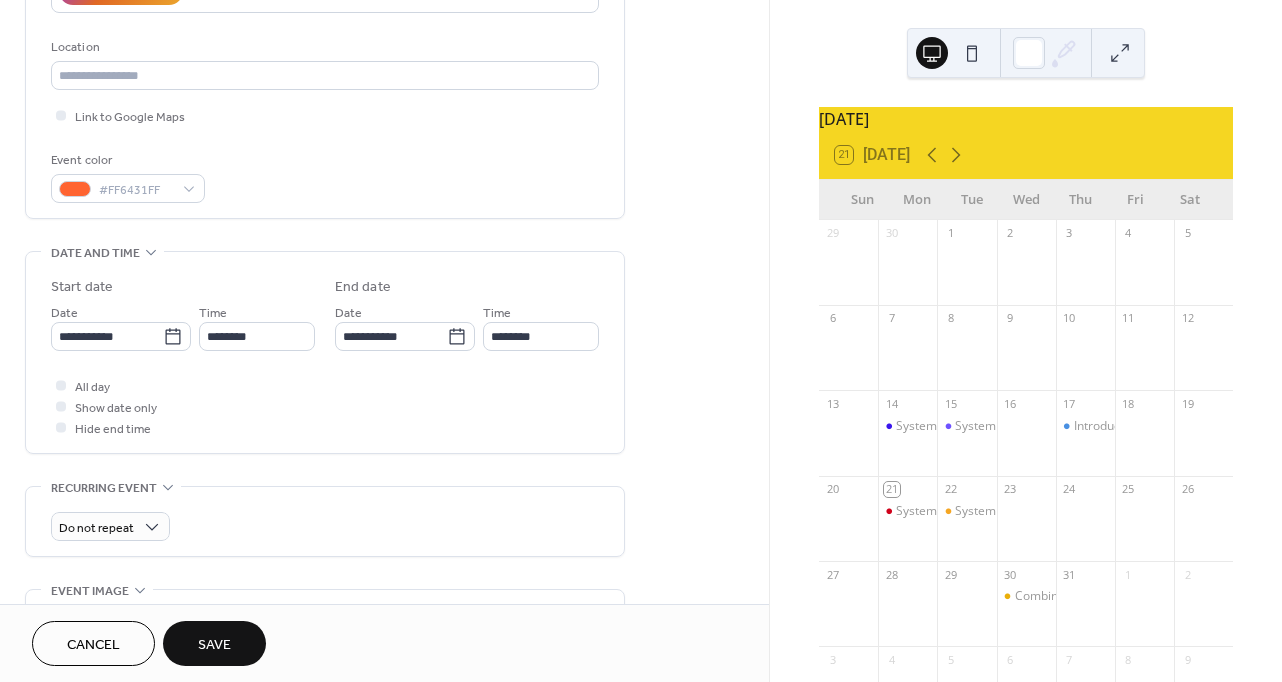 click on "All day Show date only Hide end time" at bounding box center (325, 406) 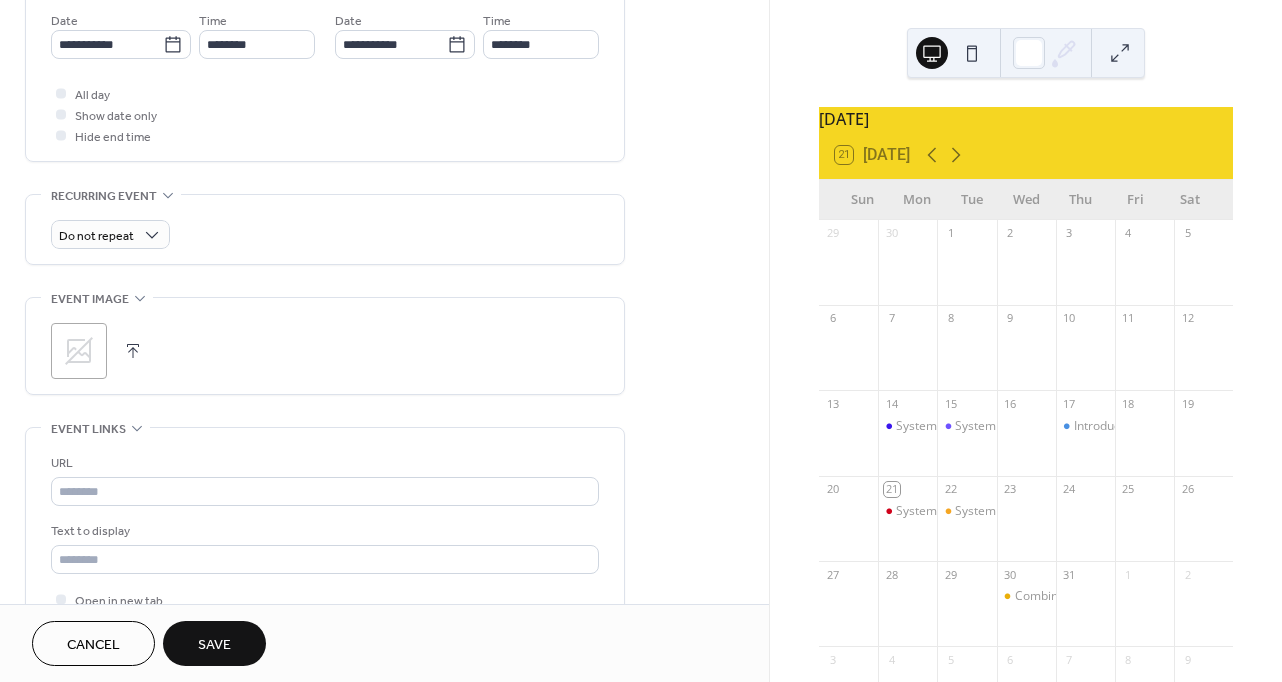 scroll, scrollTop: 700, scrollLeft: 0, axis: vertical 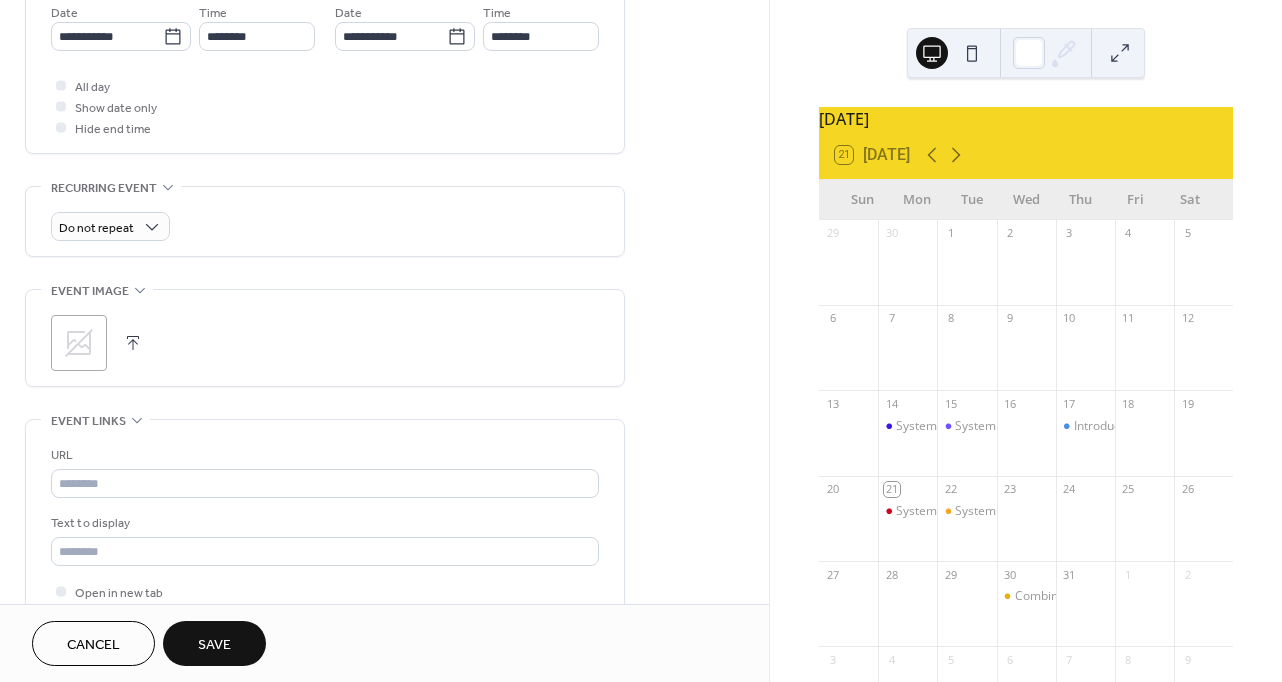 click 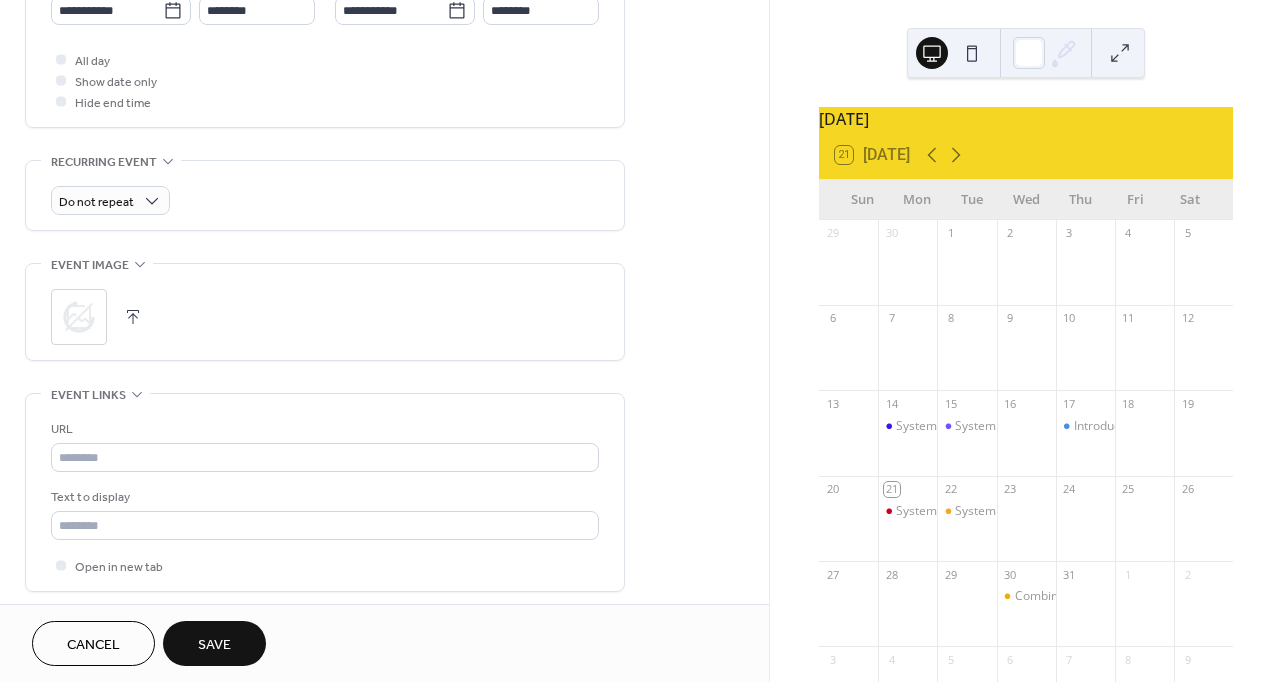 scroll, scrollTop: 800, scrollLeft: 0, axis: vertical 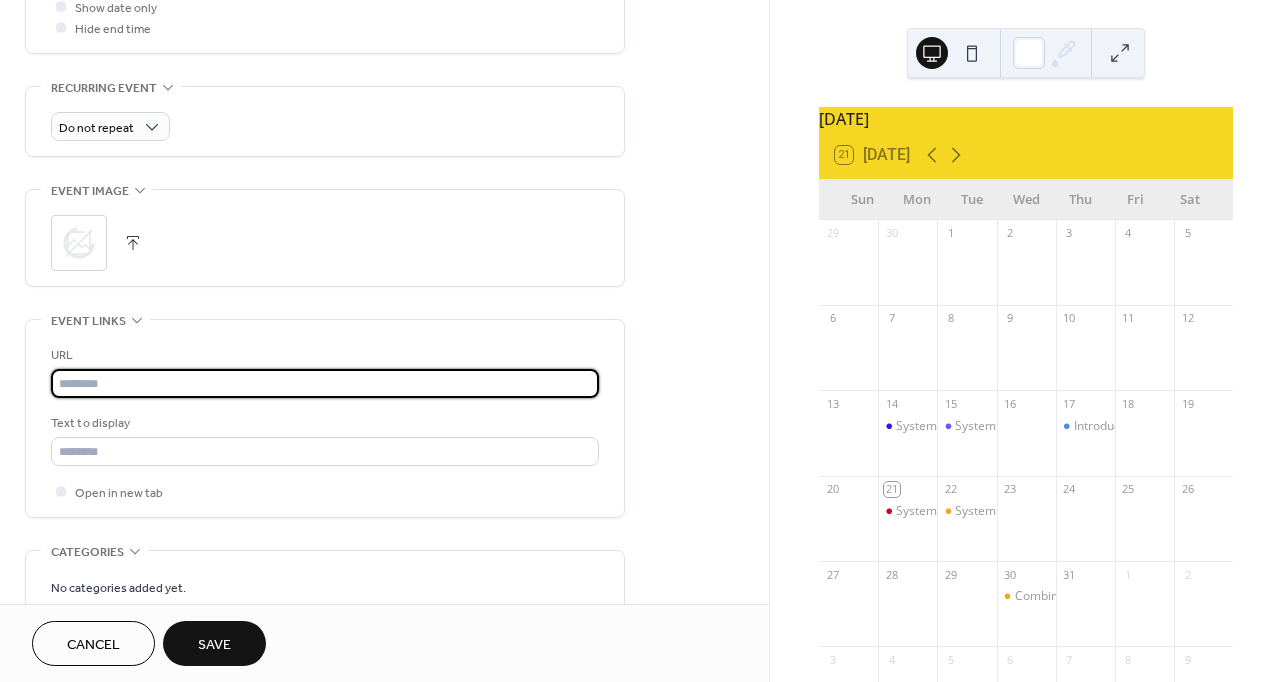 drag, startPoint x: 287, startPoint y: 371, endPoint x: 314, endPoint y: 256, distance: 118.12705 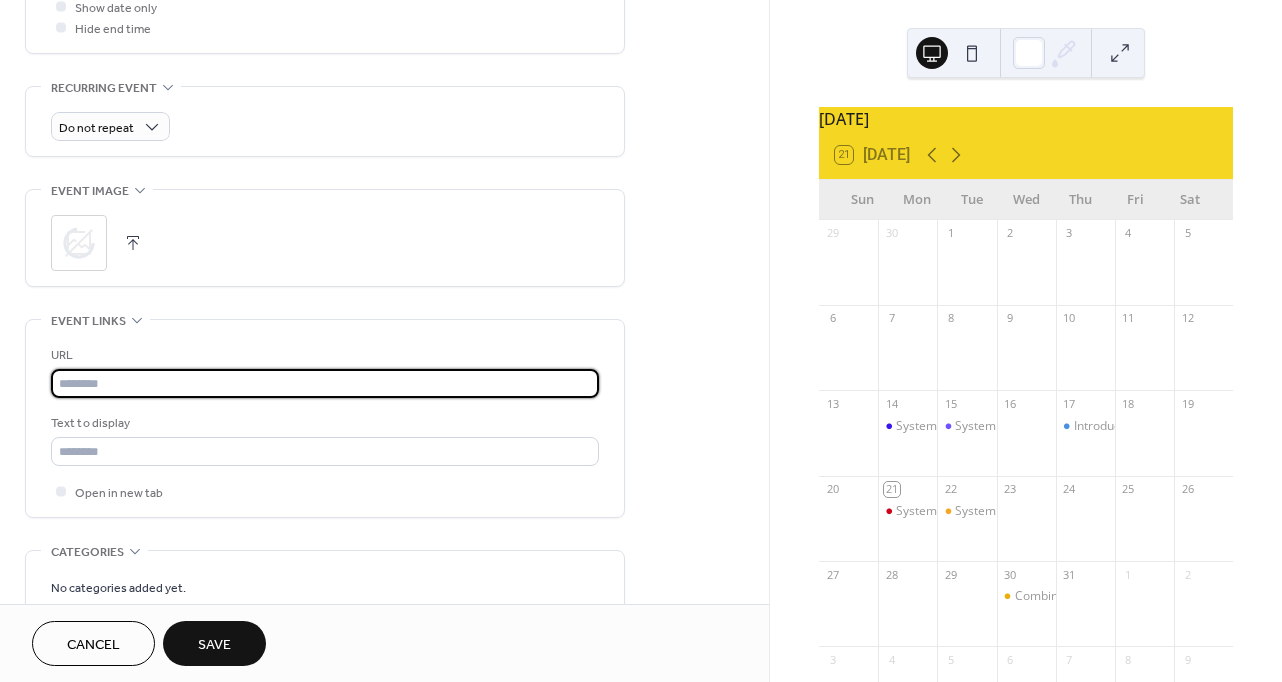click at bounding box center [325, 383] 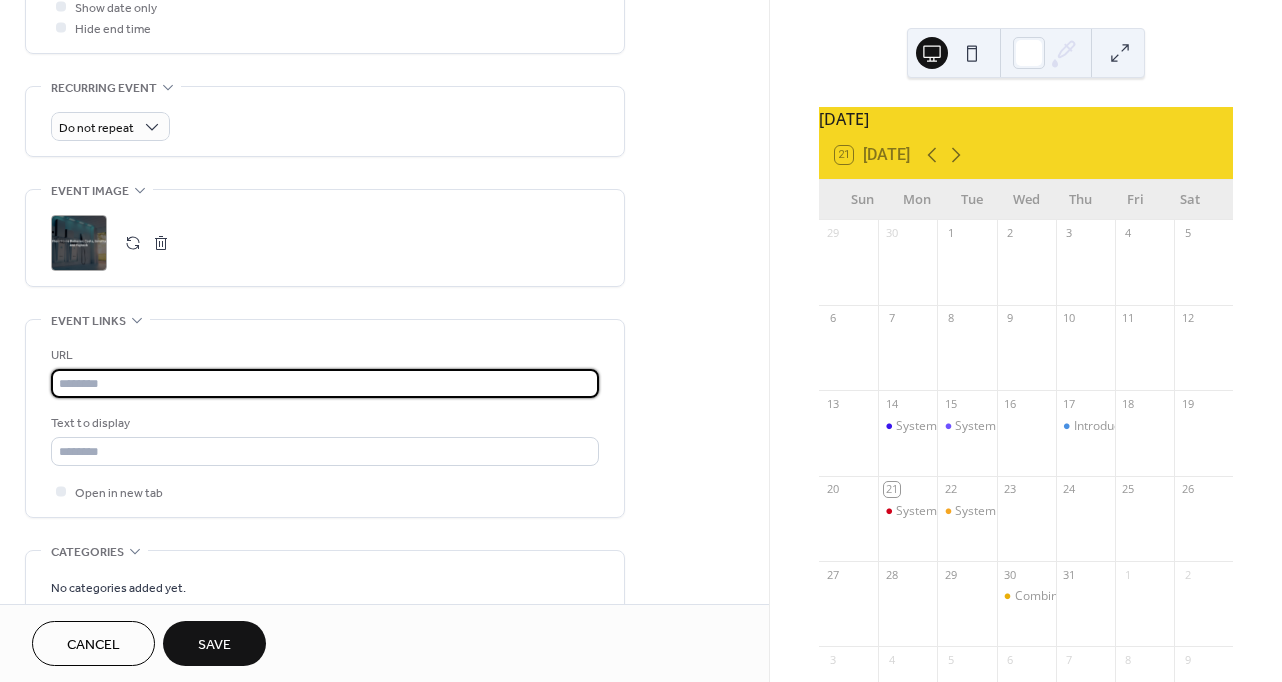 paste on "**********" 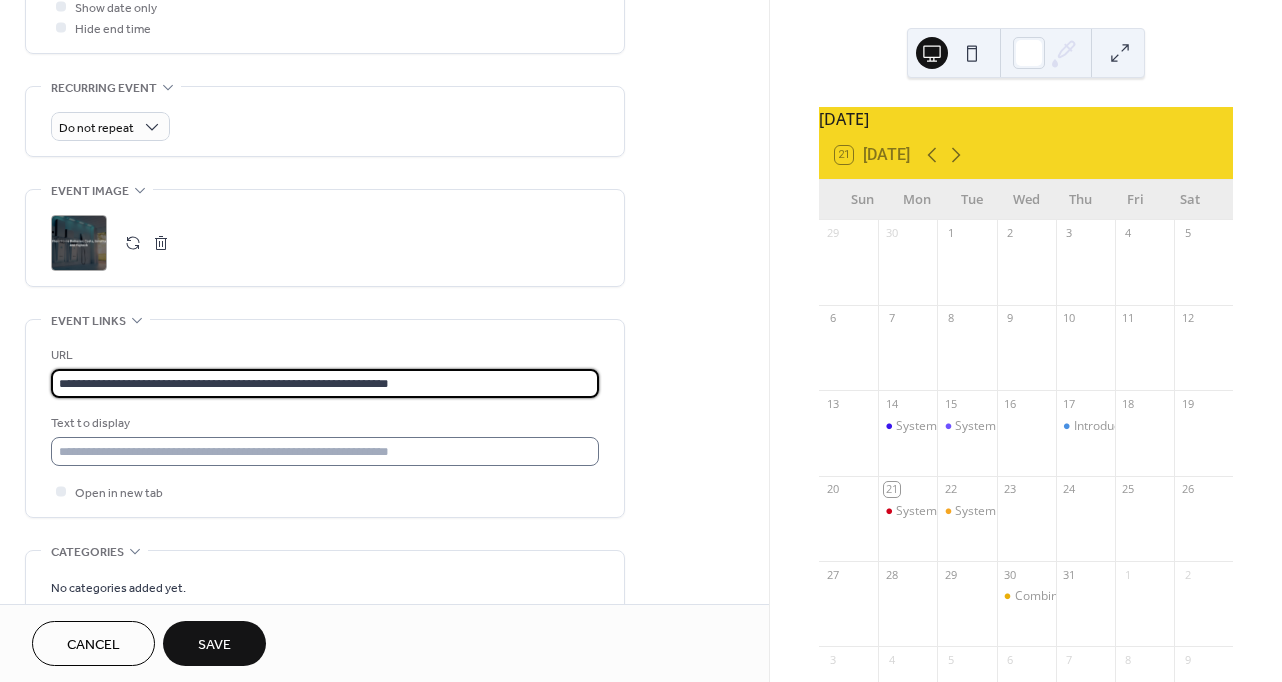 type on "**********" 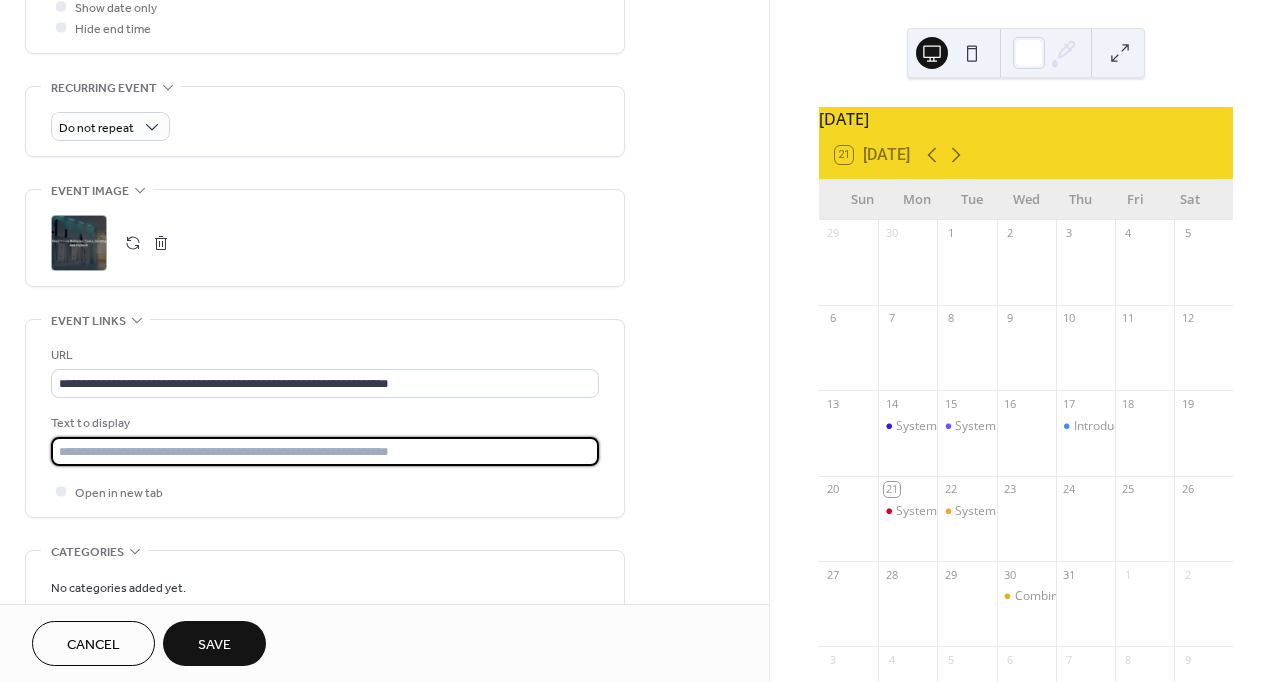 click at bounding box center [325, 451] 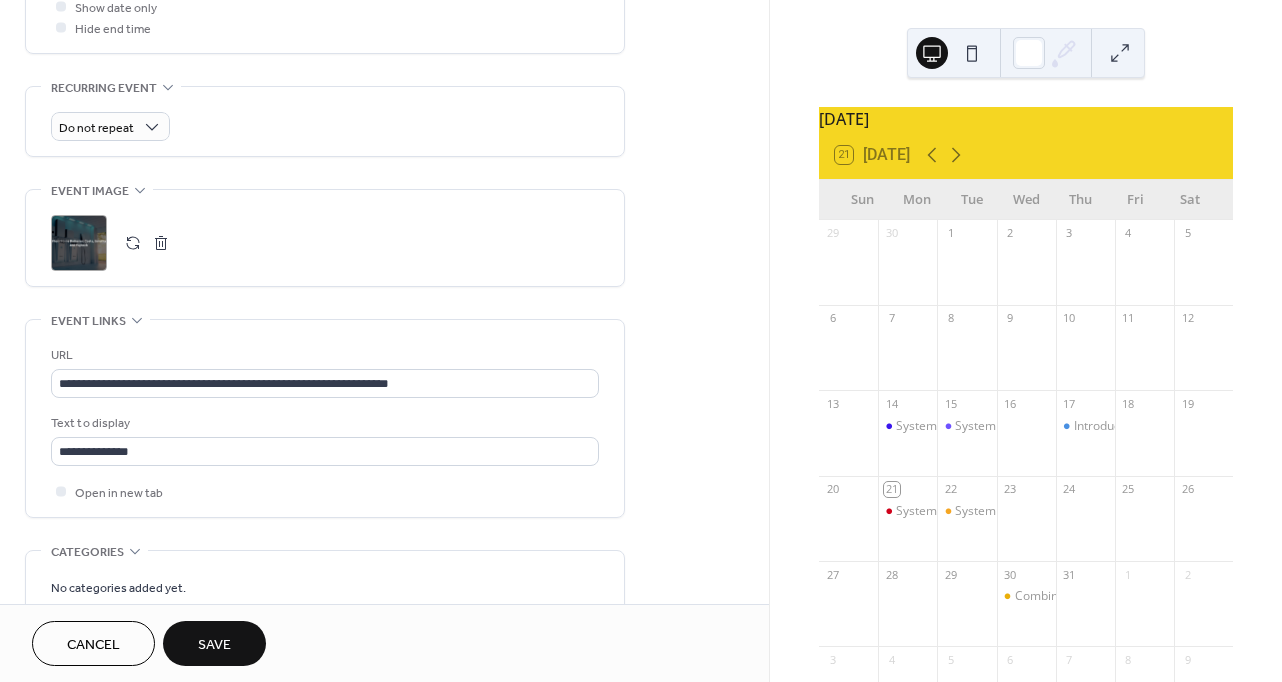 click on "**********" at bounding box center [384, 40] 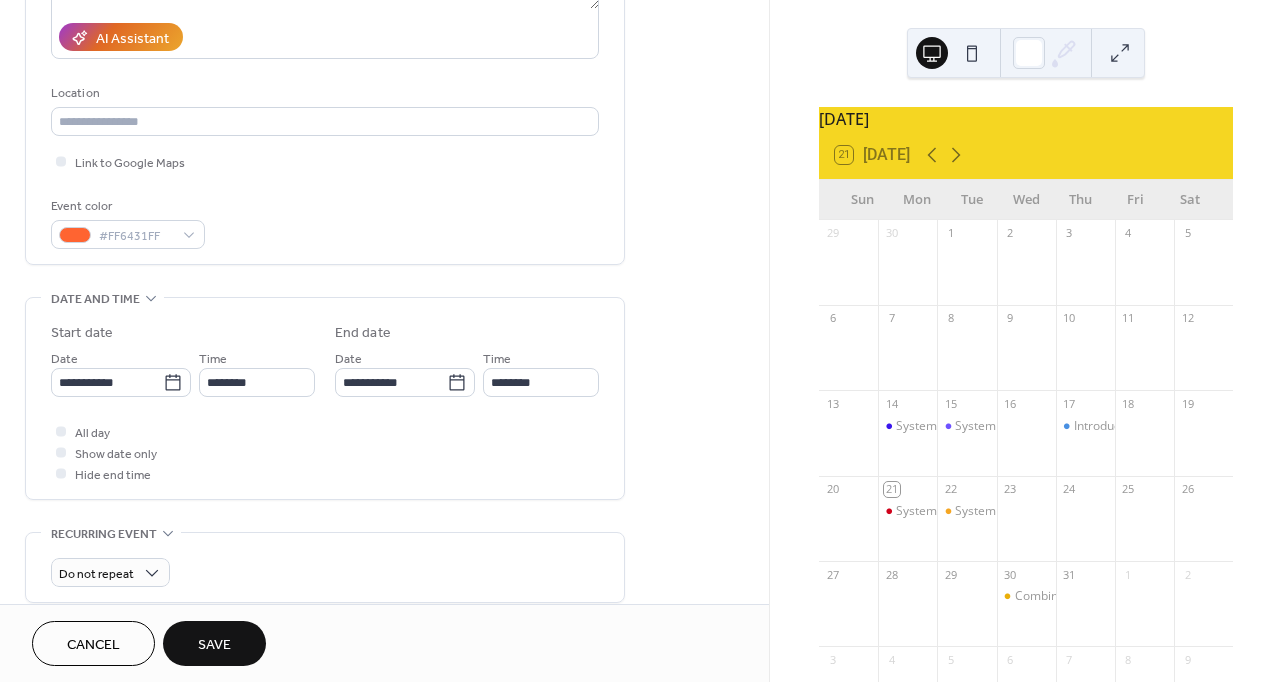 scroll, scrollTop: 0, scrollLeft: 0, axis: both 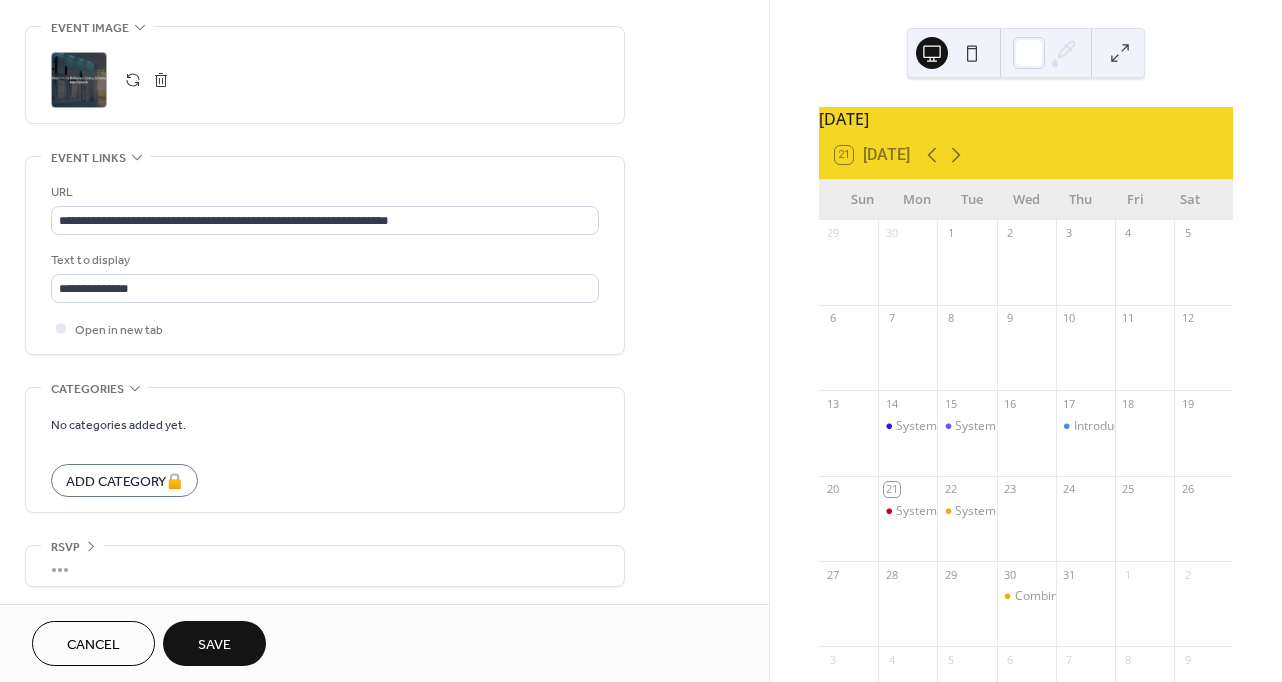 click on "Save" at bounding box center (214, 645) 